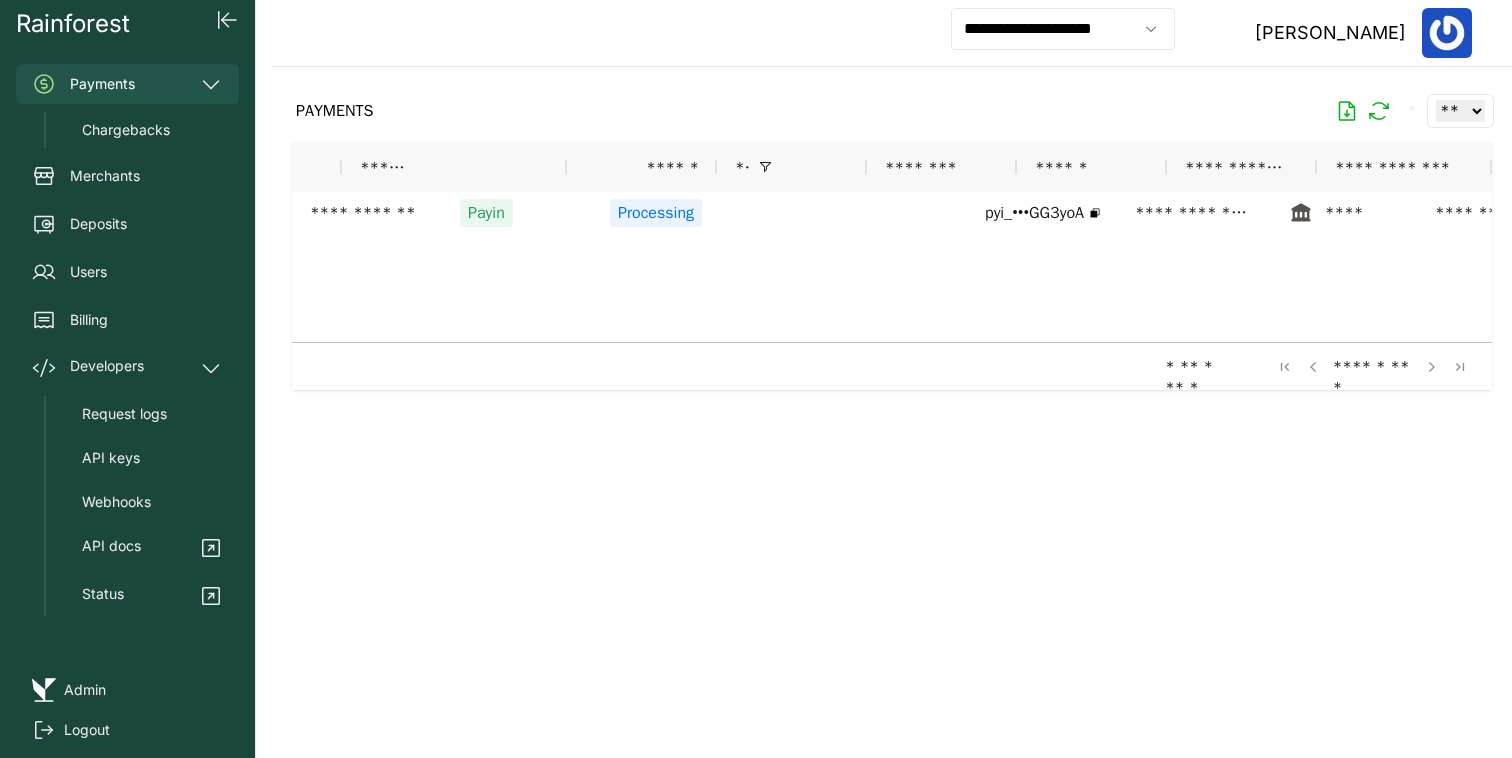 scroll, scrollTop: 0, scrollLeft: 0, axis: both 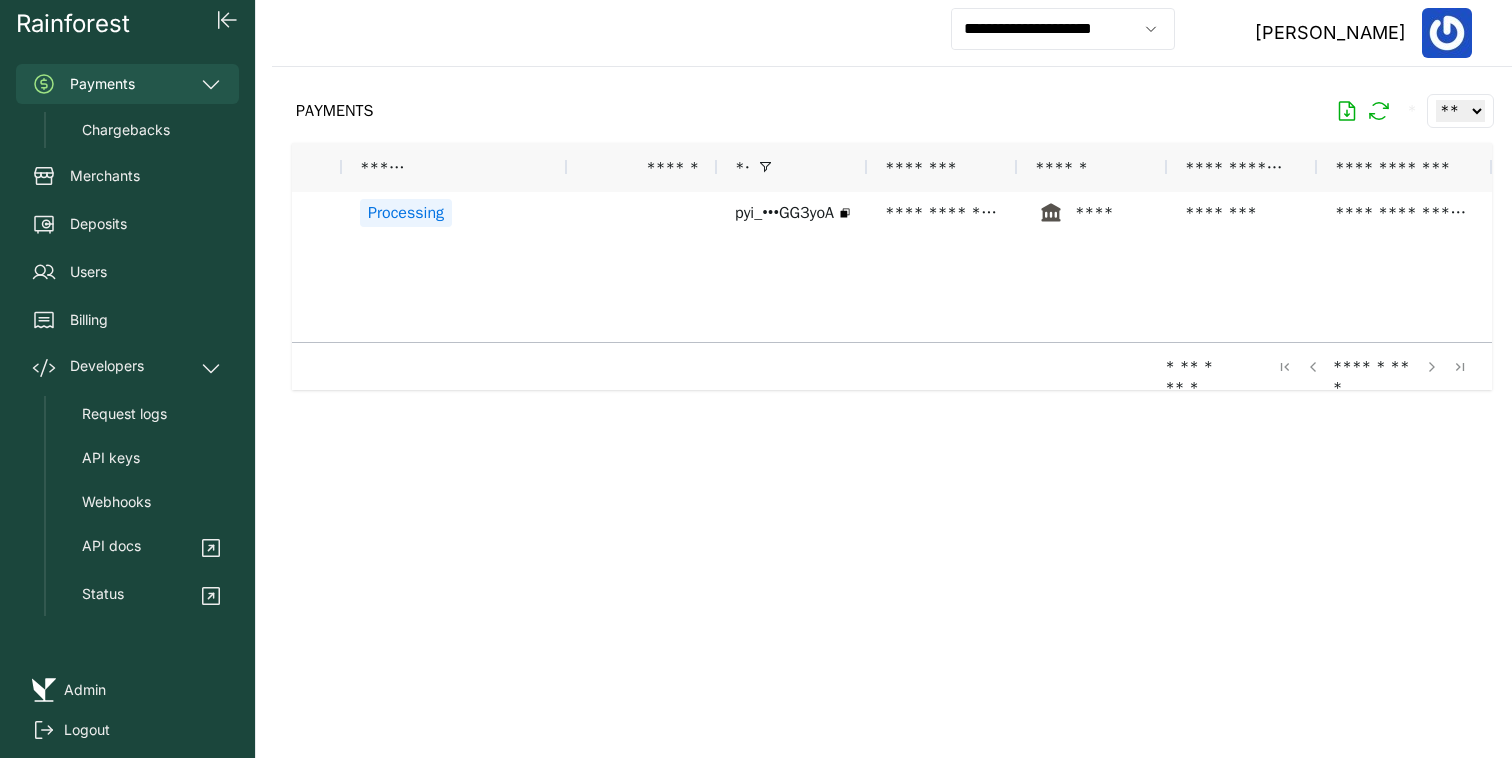 click on "**********" at bounding box center (1063, 33) 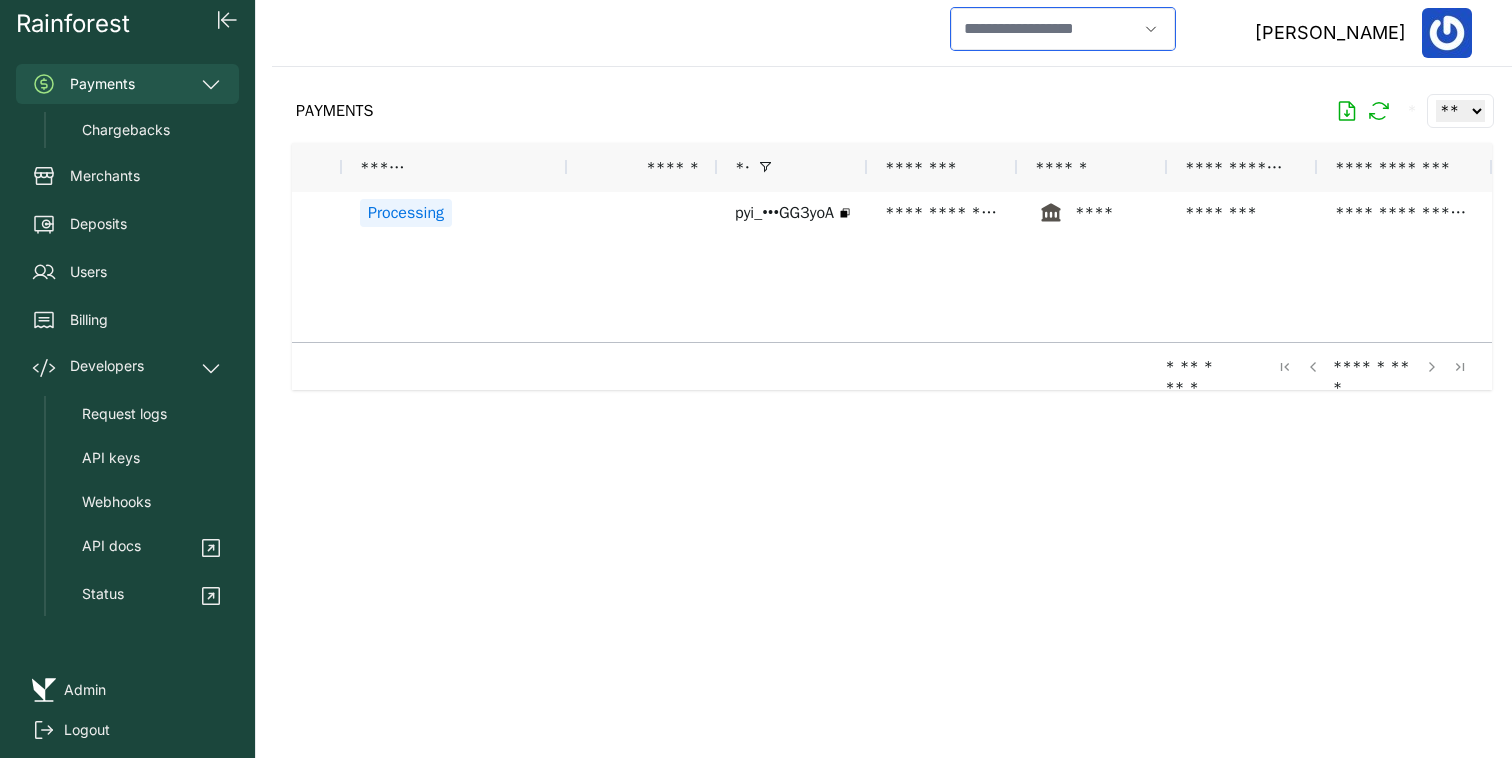 click at bounding box center (1044, 29) 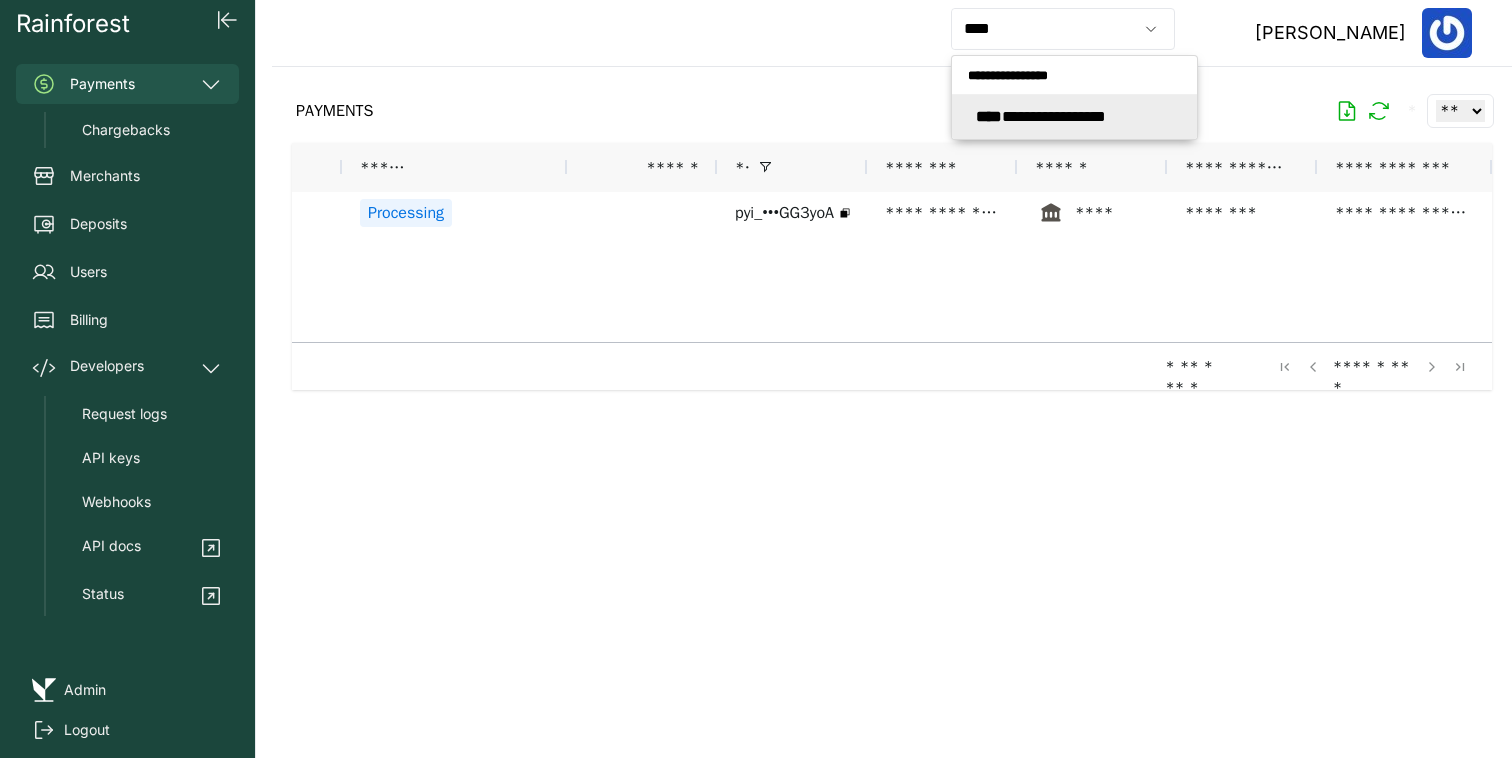 type on "**********" 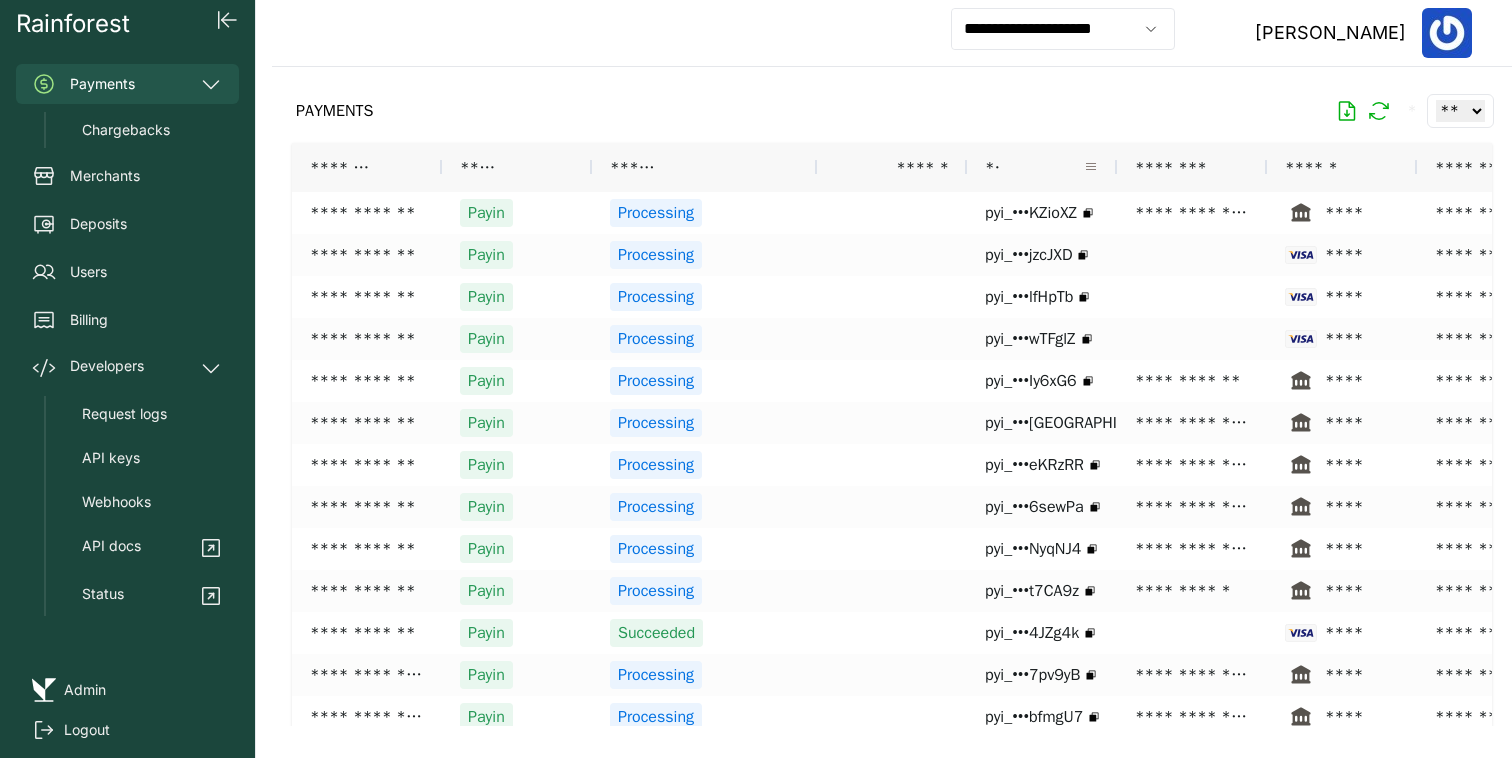 click at bounding box center (1091, 167) 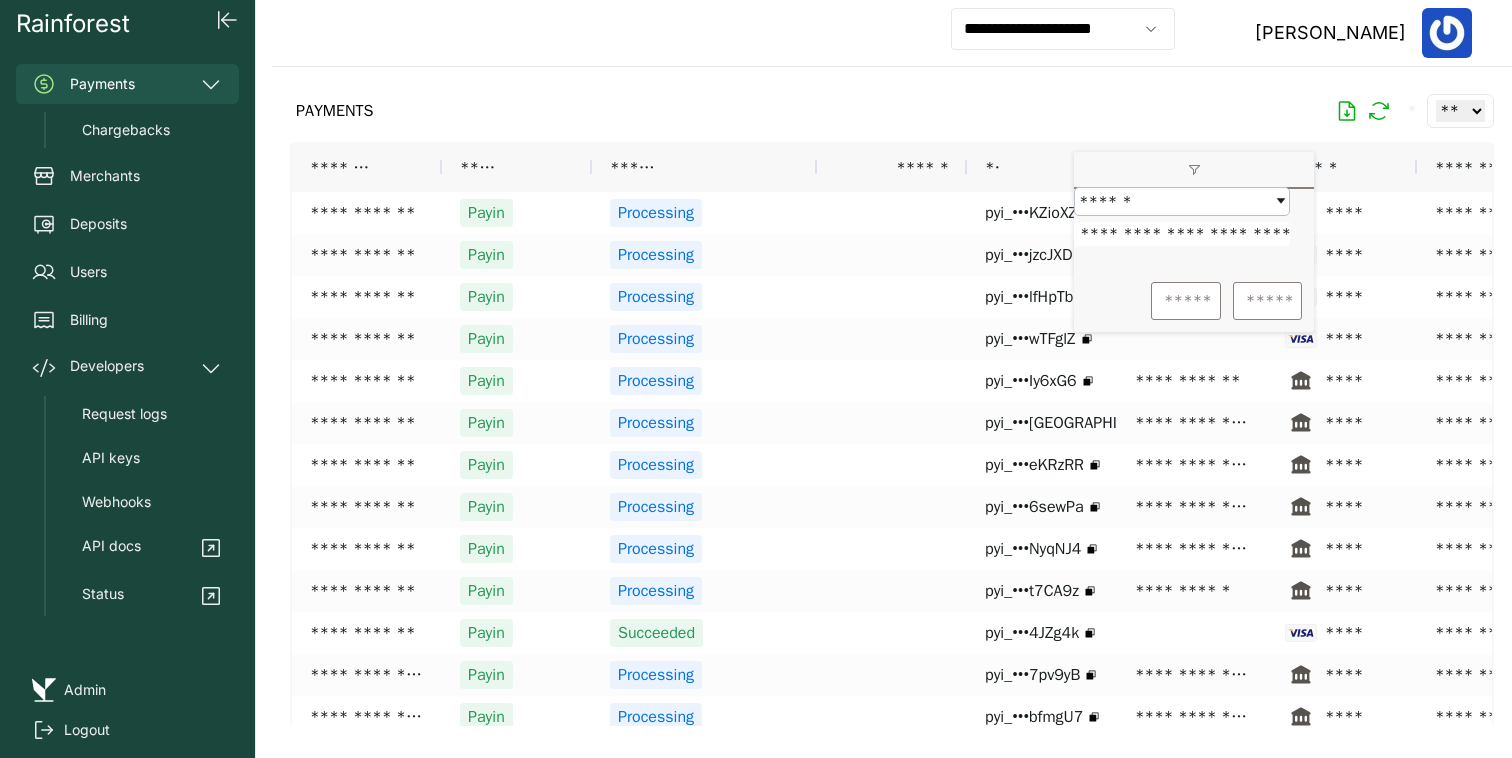 scroll, scrollTop: 0, scrollLeft: 80, axis: horizontal 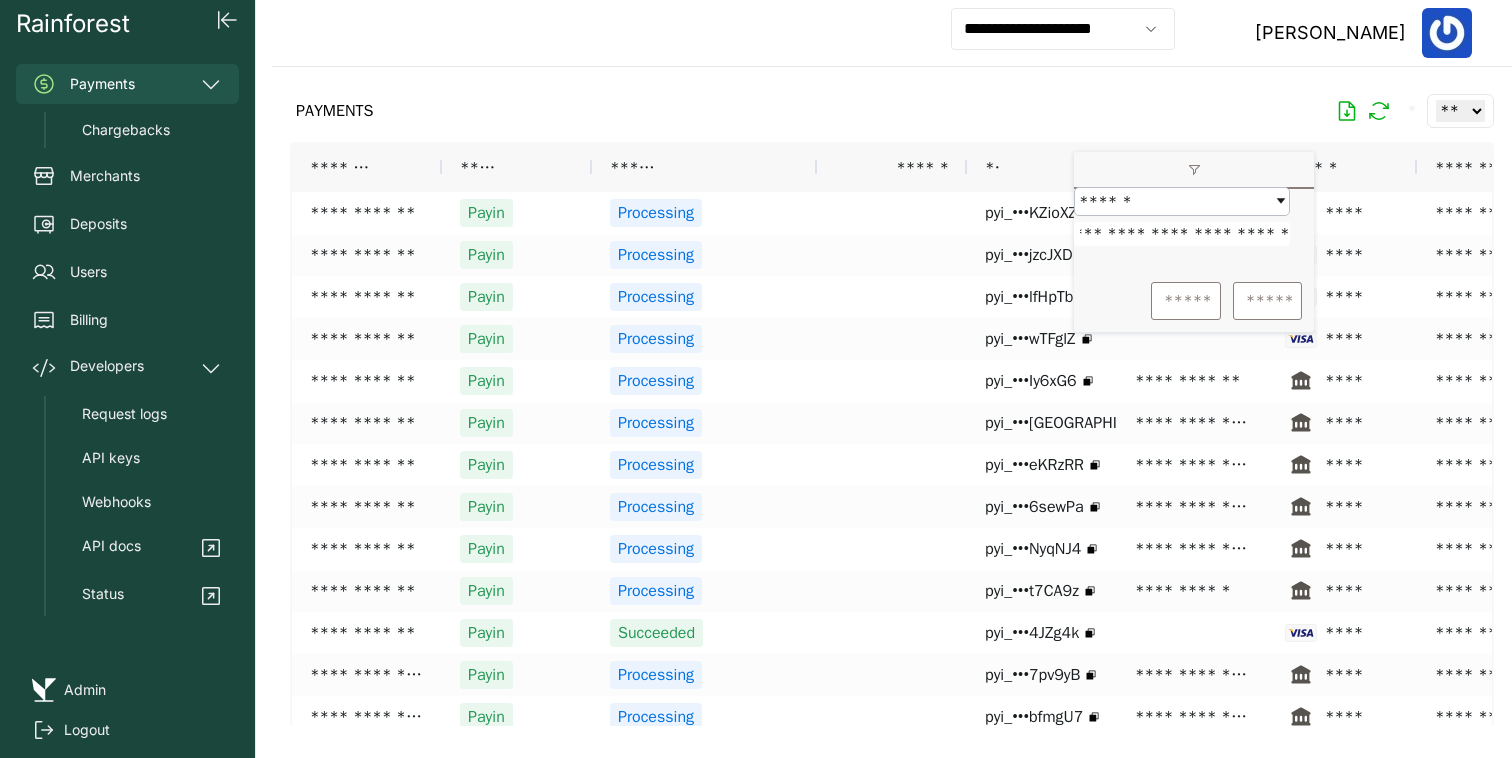 type on "**********" 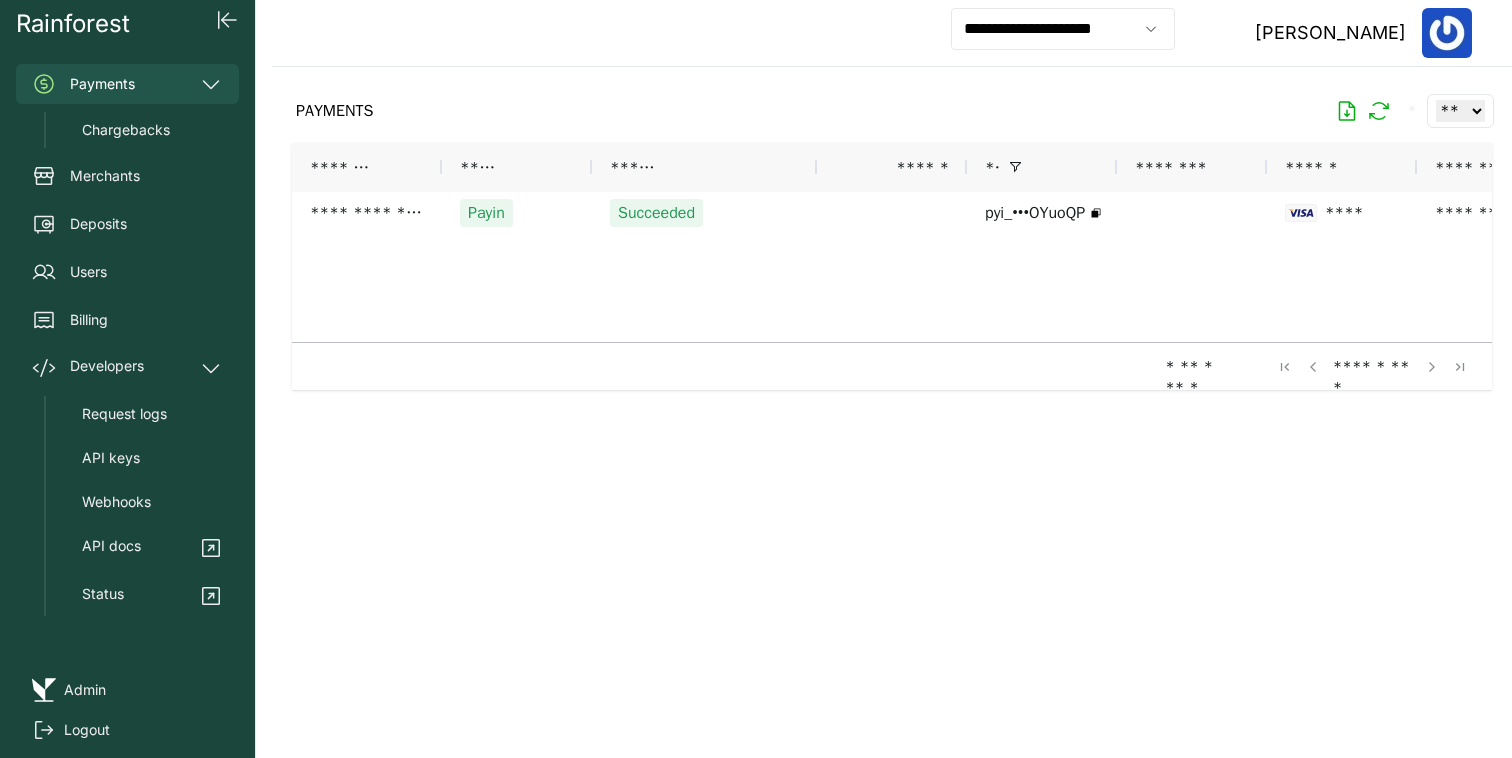 click at bounding box center [892, 396] 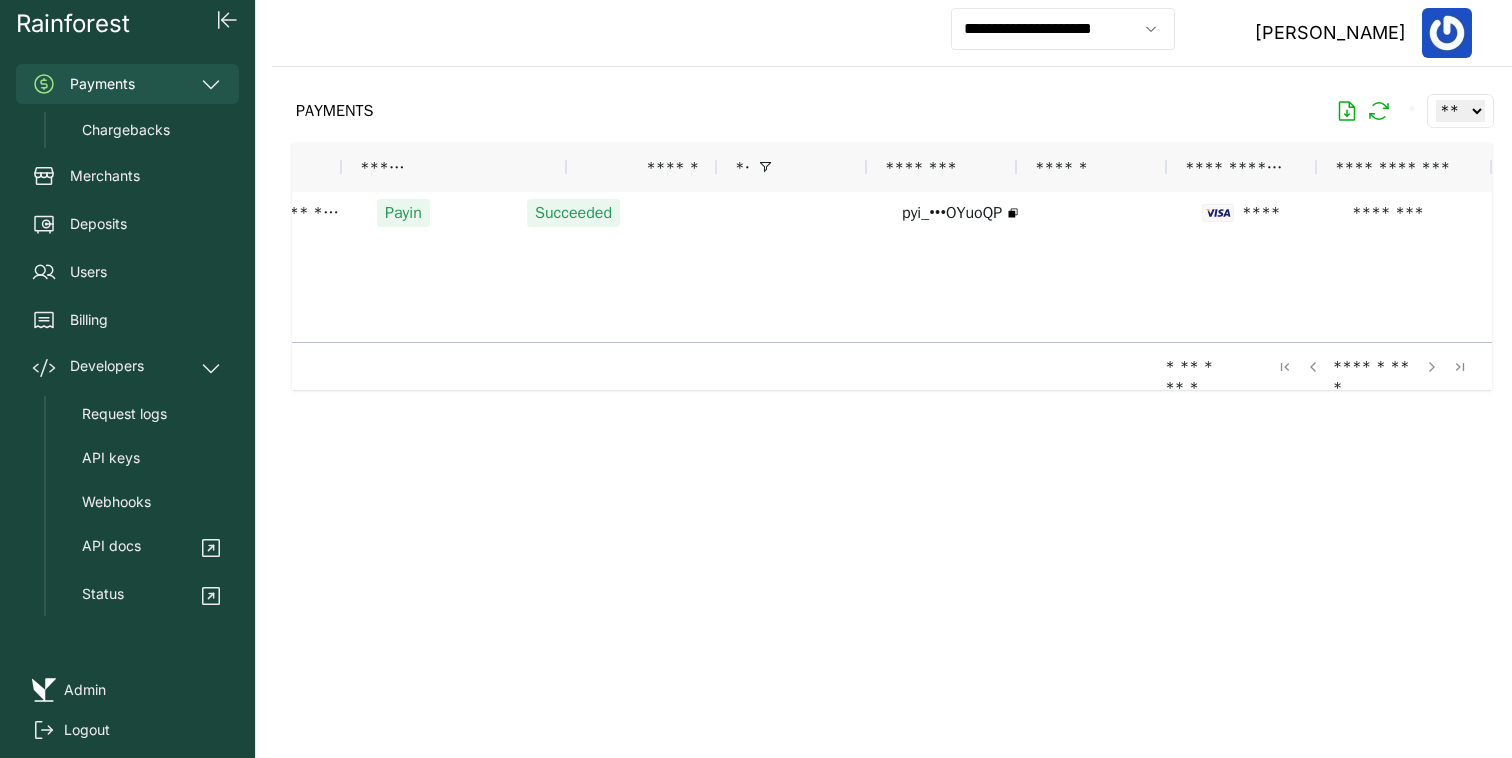 scroll, scrollTop: 0, scrollLeft: 250, axis: horizontal 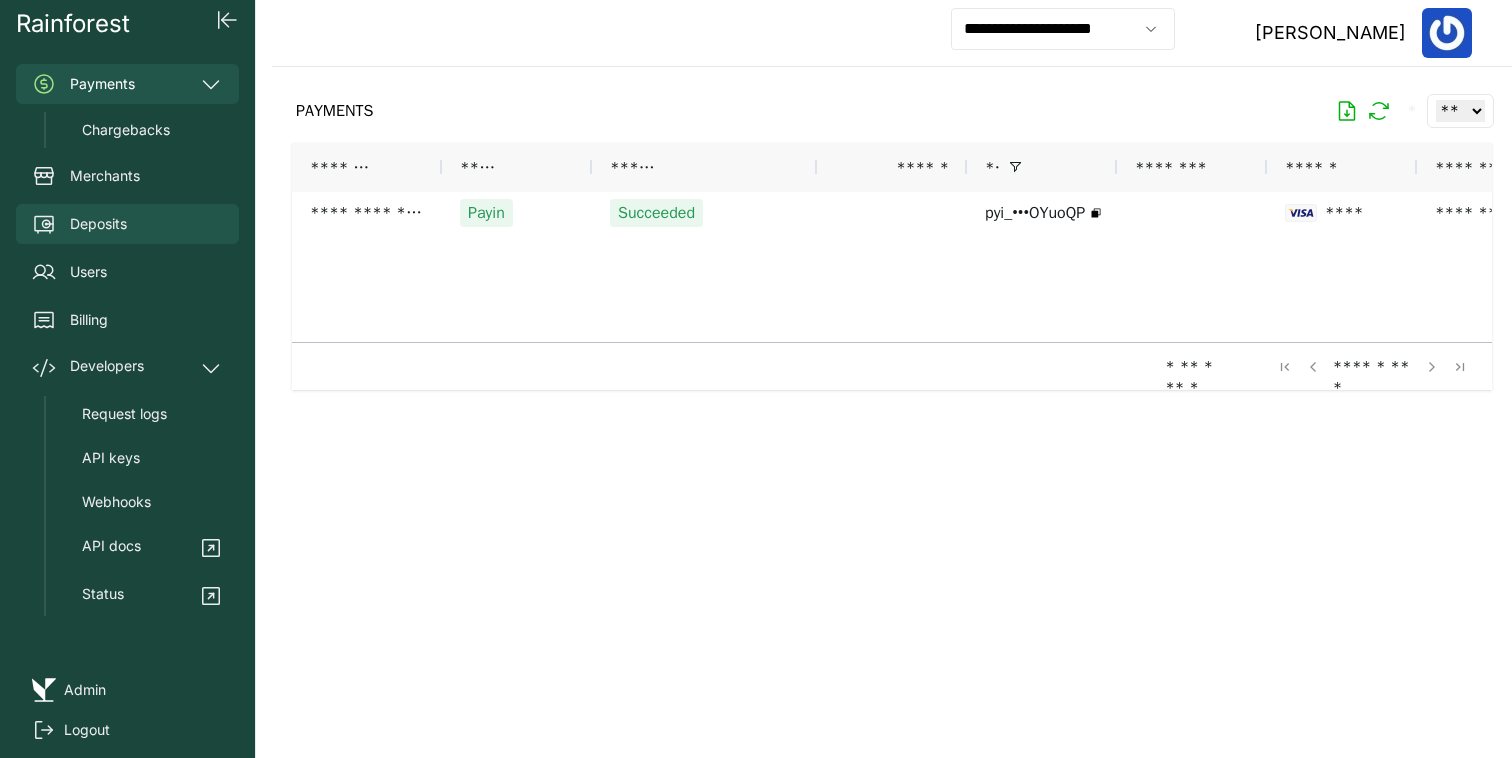 click on "Deposits" at bounding box center [98, 224] 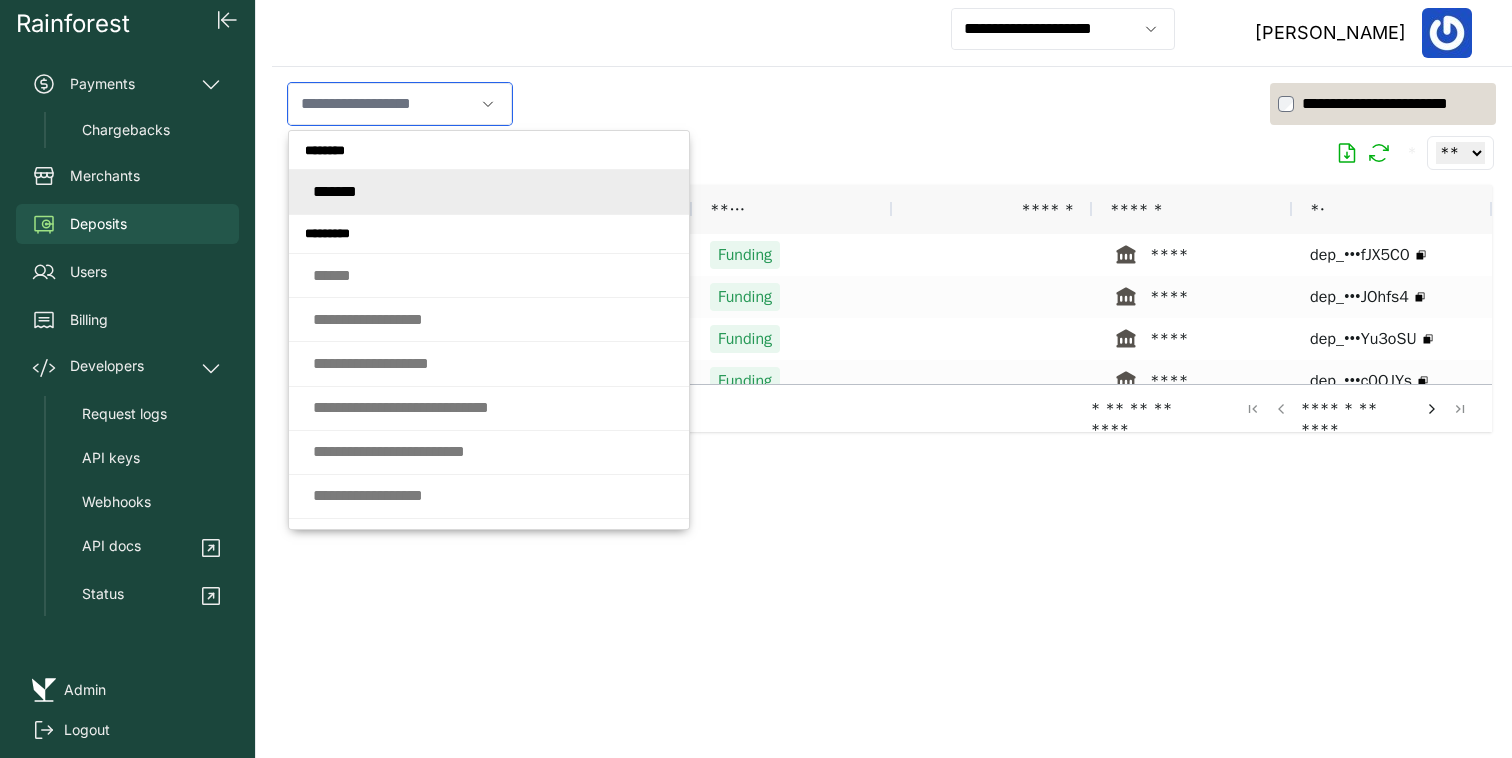 click at bounding box center (381, 104) 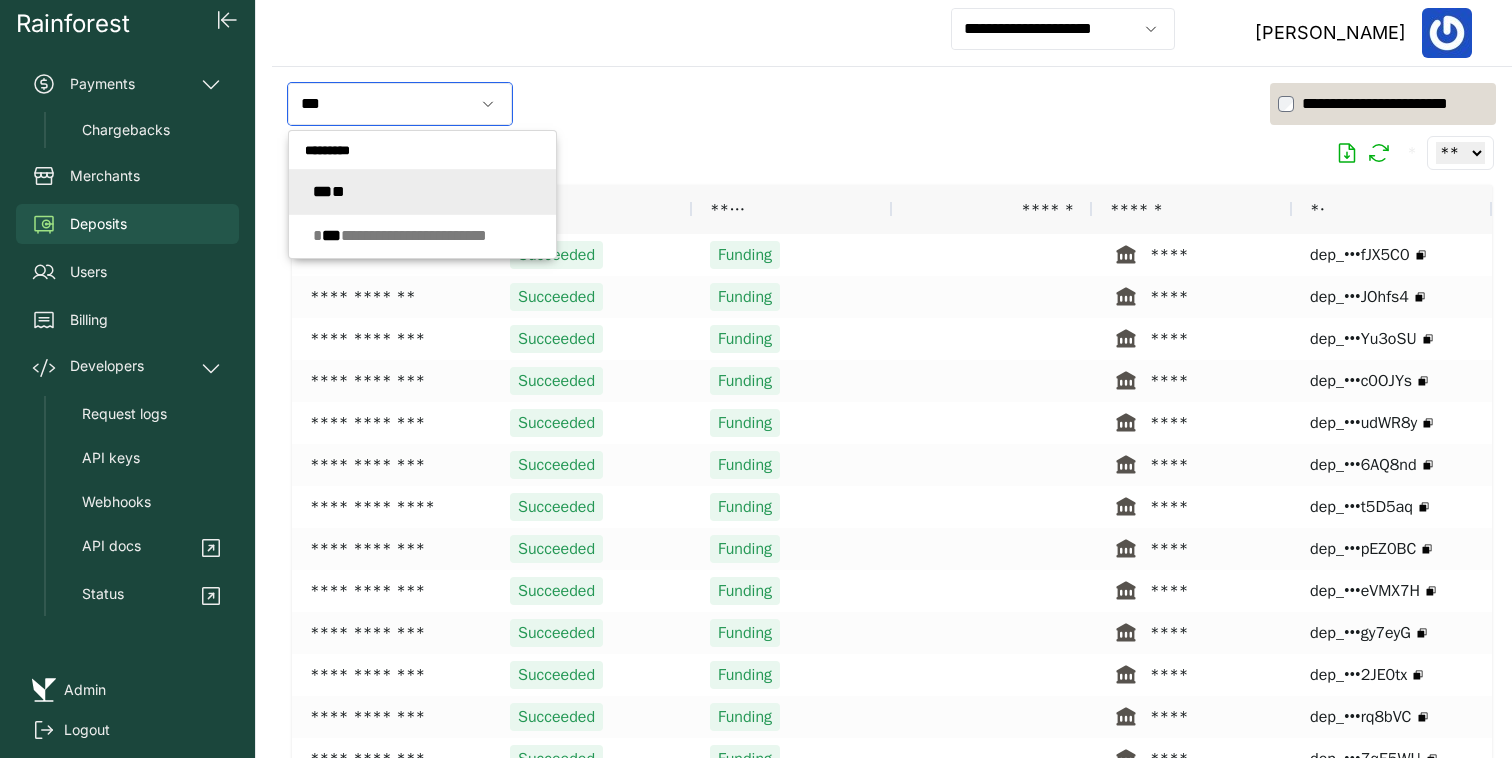 click on "*** **" 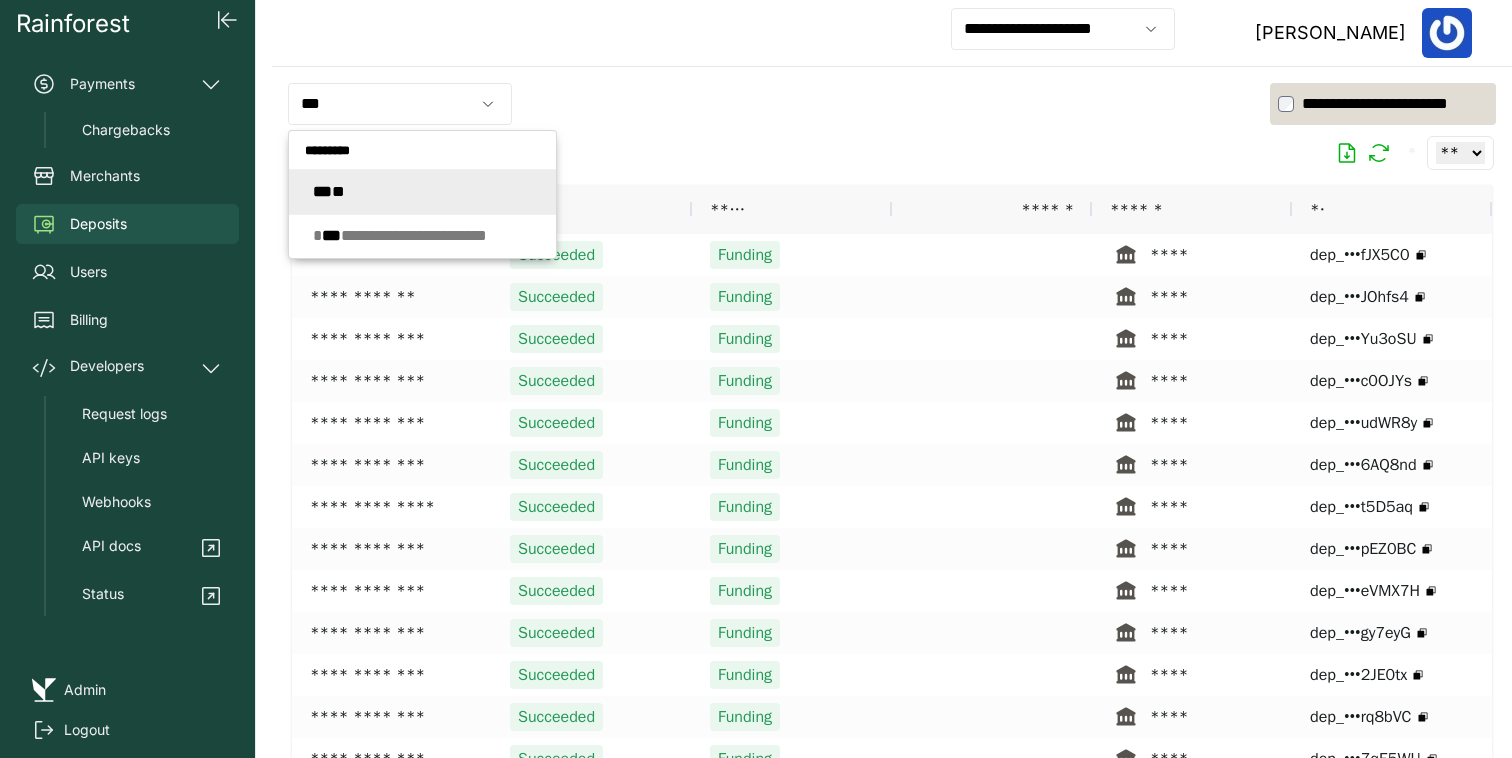 type on "*****" 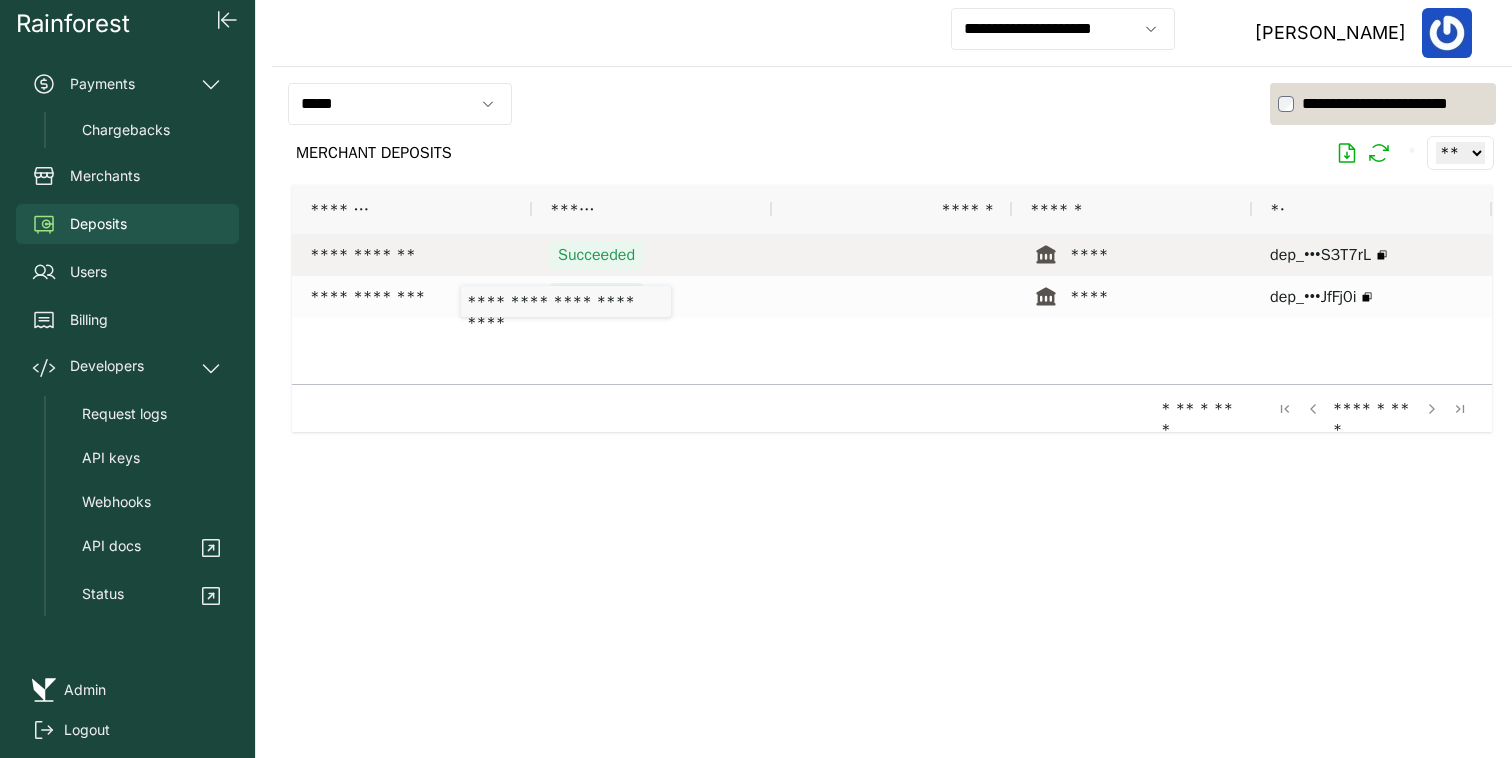 click on "**********" at bounding box center [412, 255] 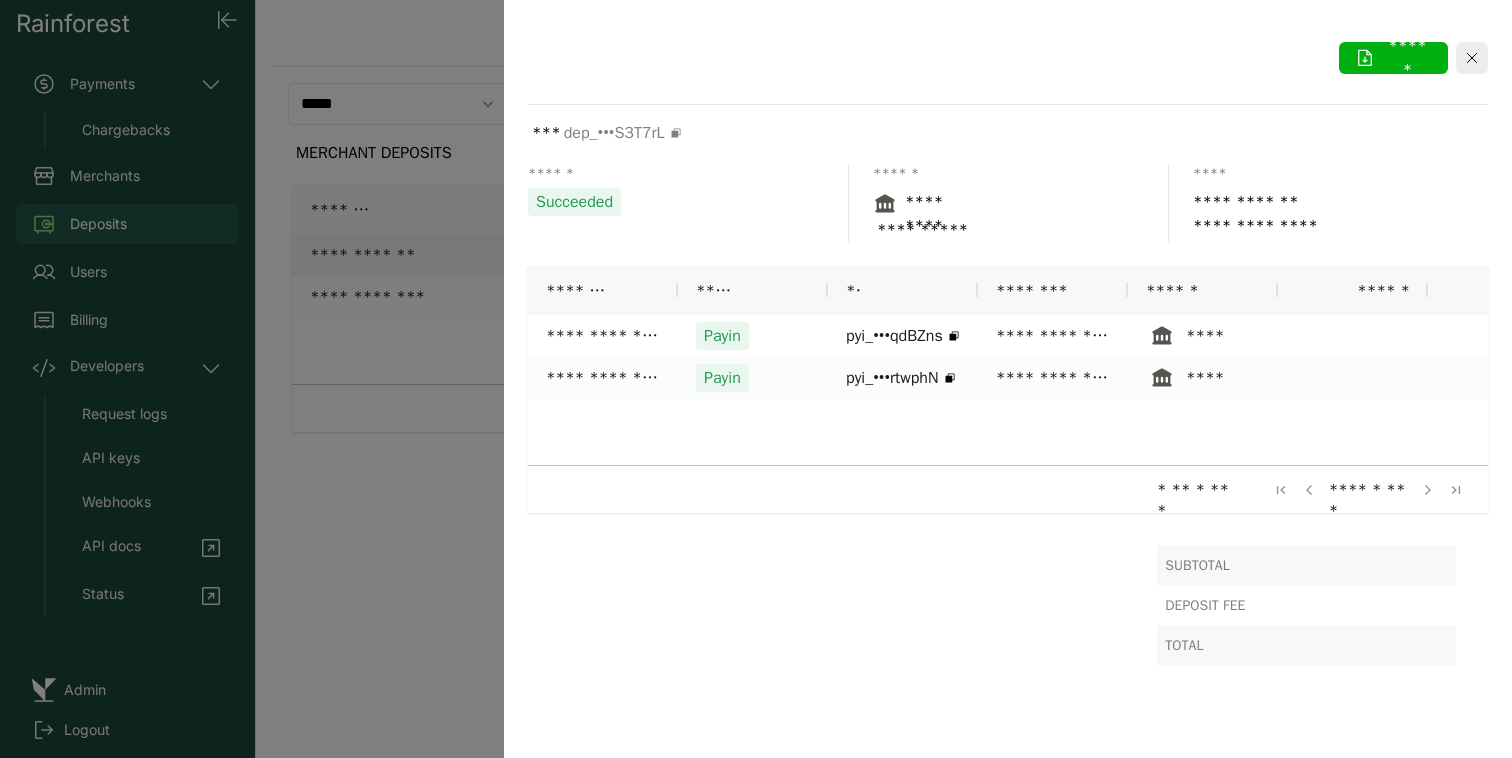 click at bounding box center (756, 379) 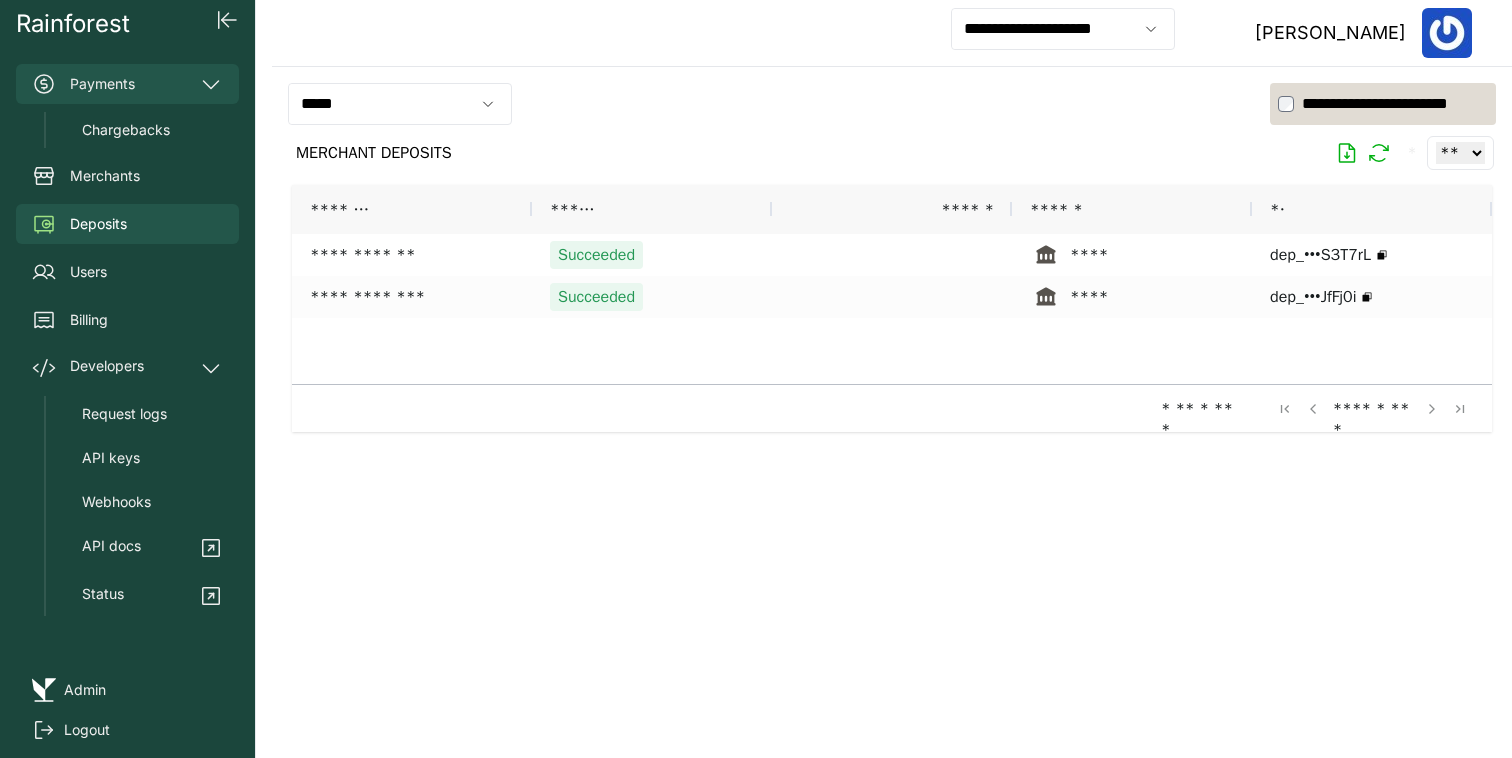 click on "Payments" at bounding box center [127, 84] 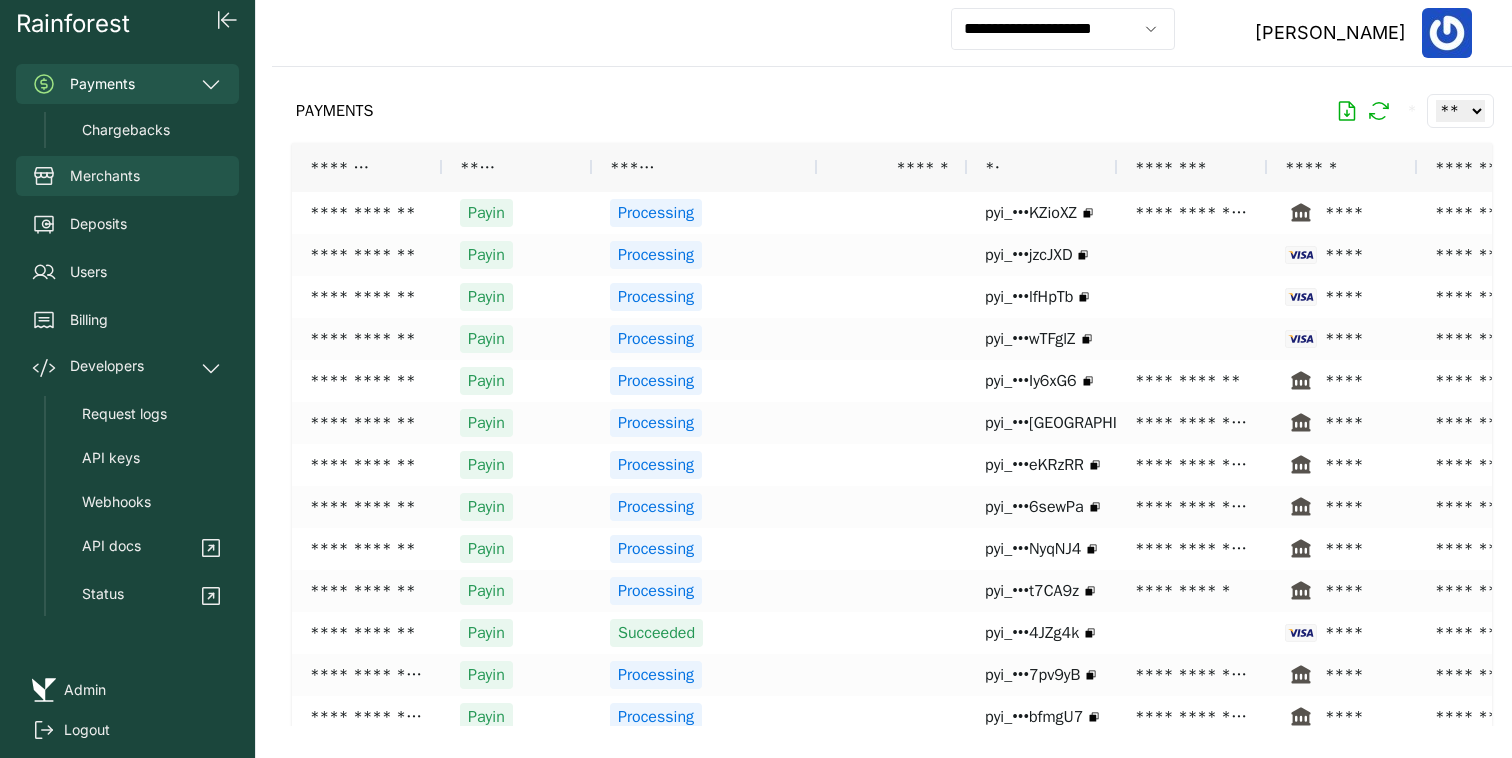 click on "Merchants" at bounding box center (127, 176) 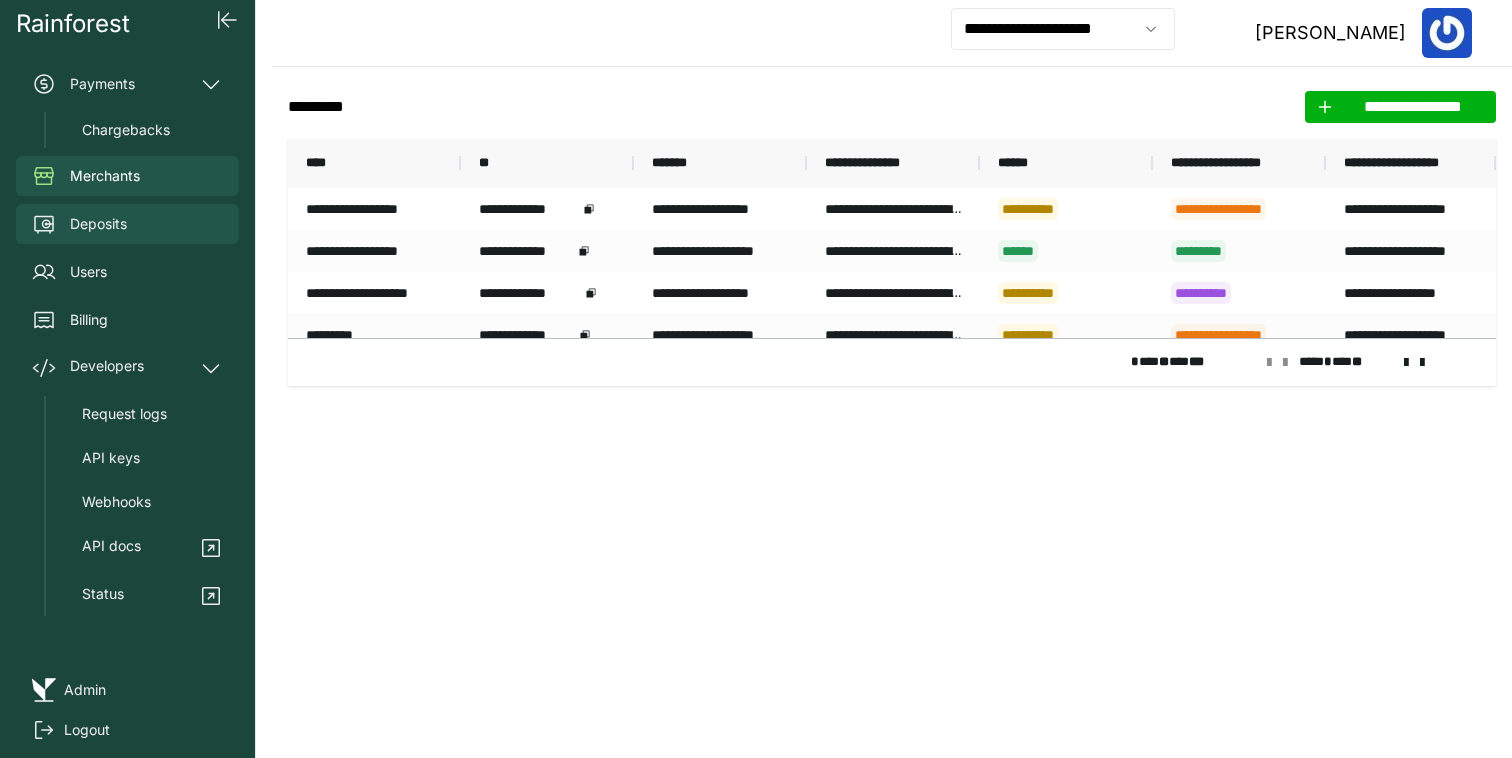 click on "Deposits" at bounding box center [127, 224] 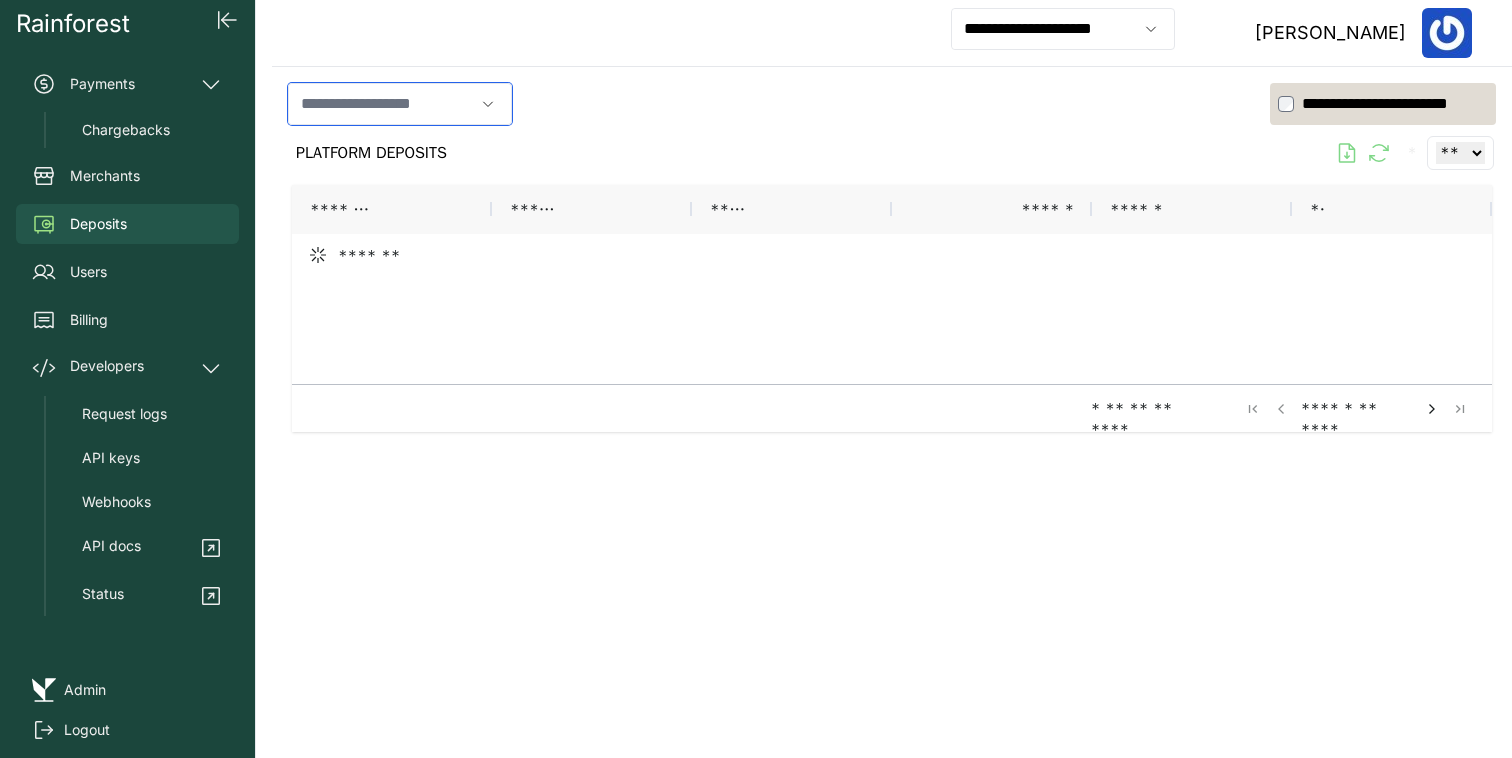 click at bounding box center (381, 104) 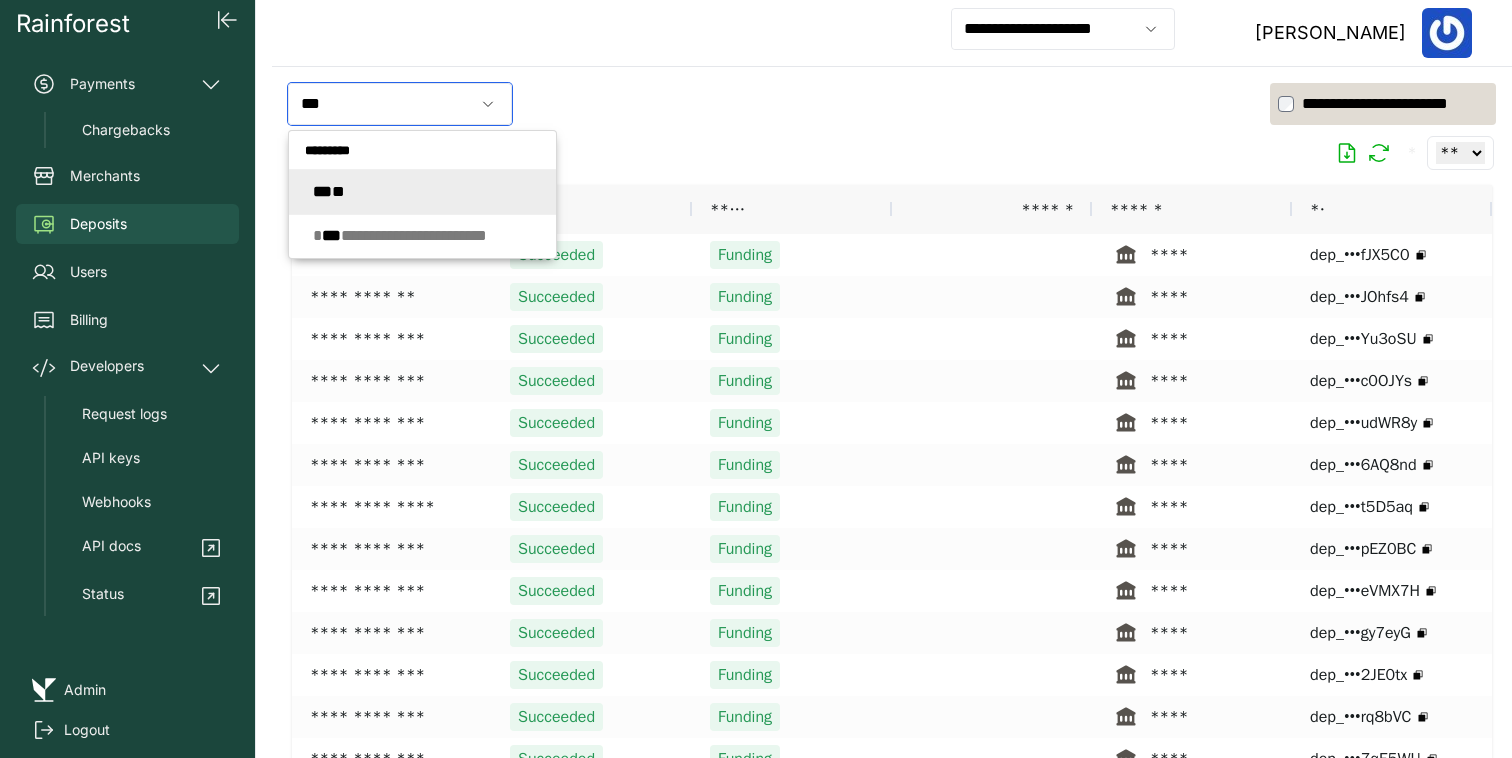 click on "*** **" 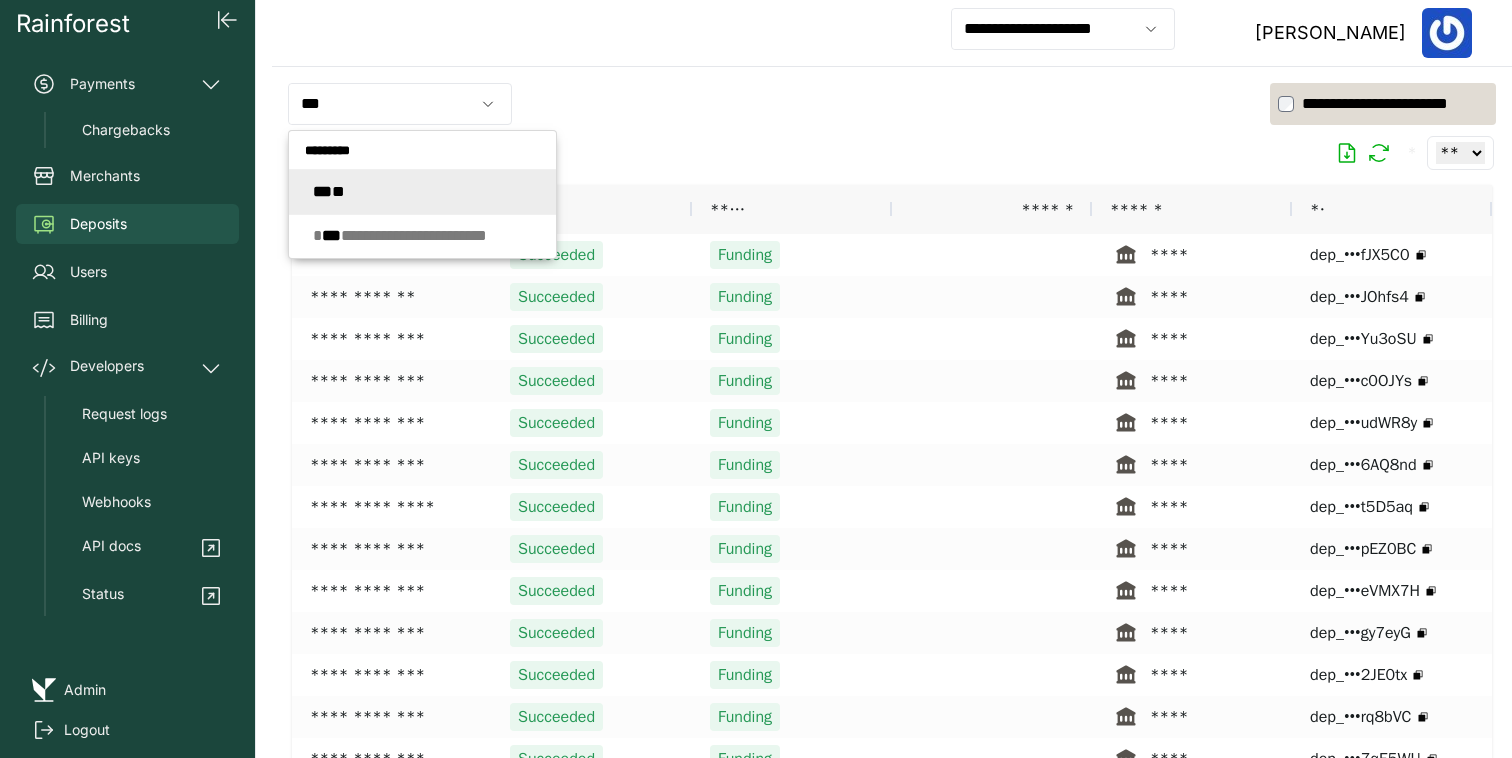 type on "*****" 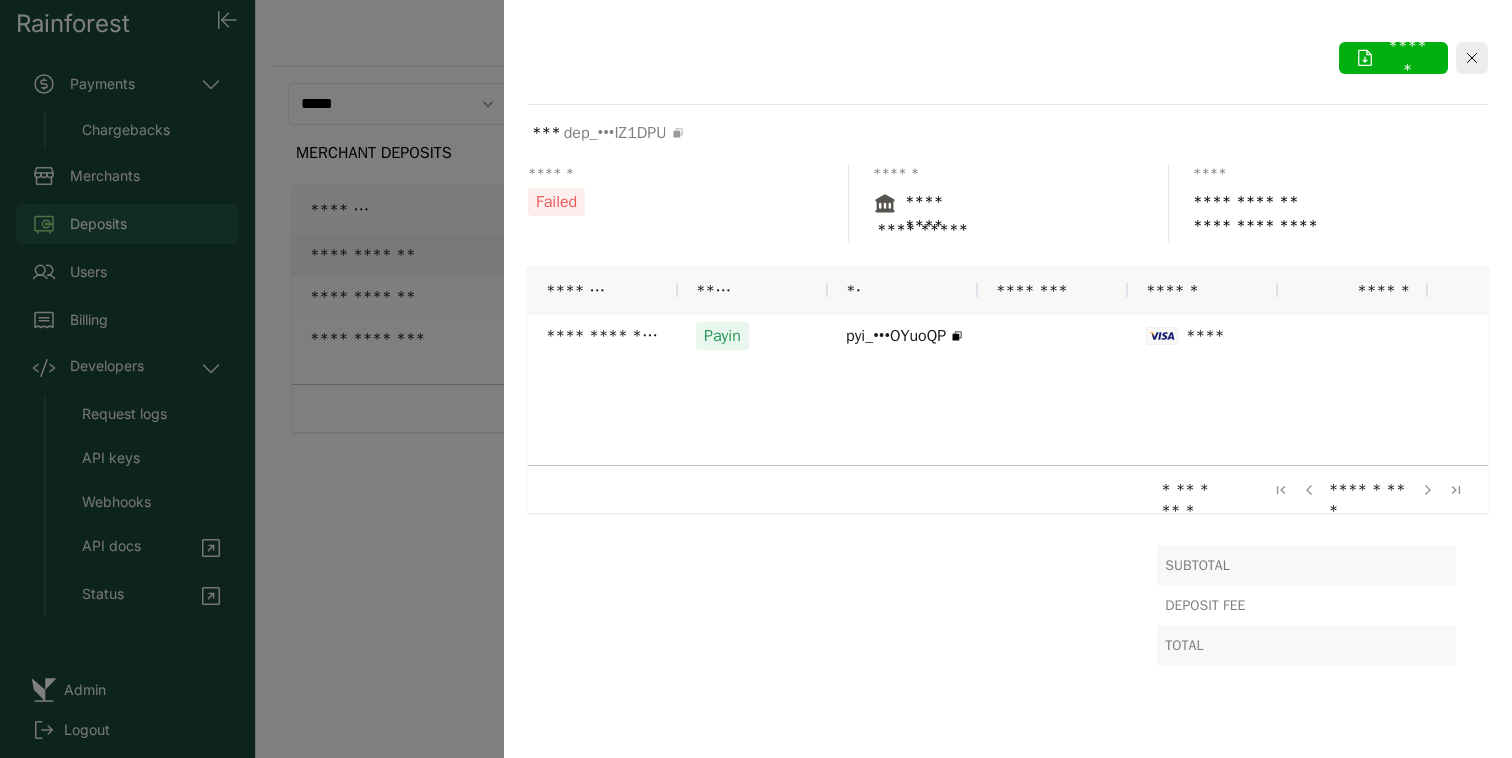 click 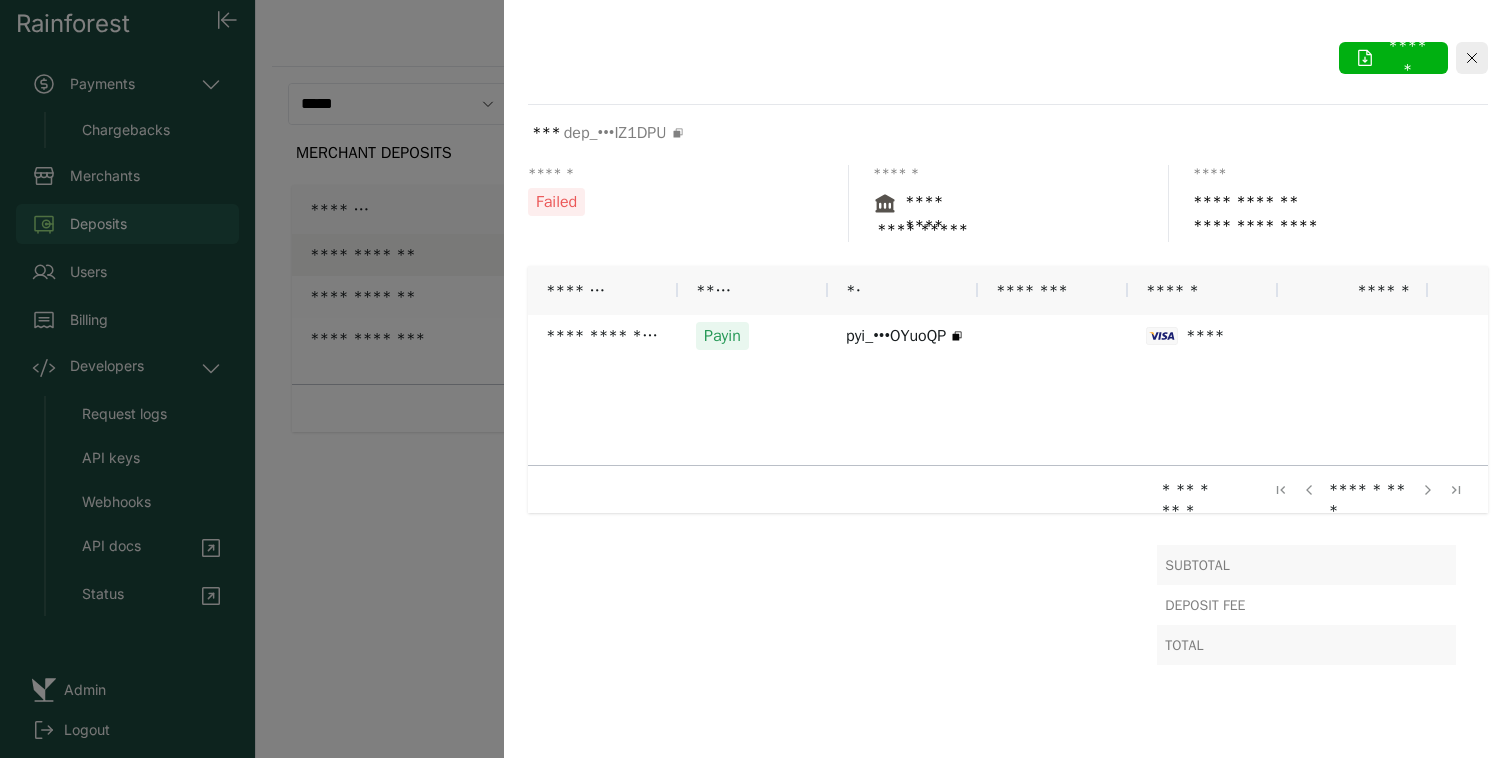 click at bounding box center (756, 379) 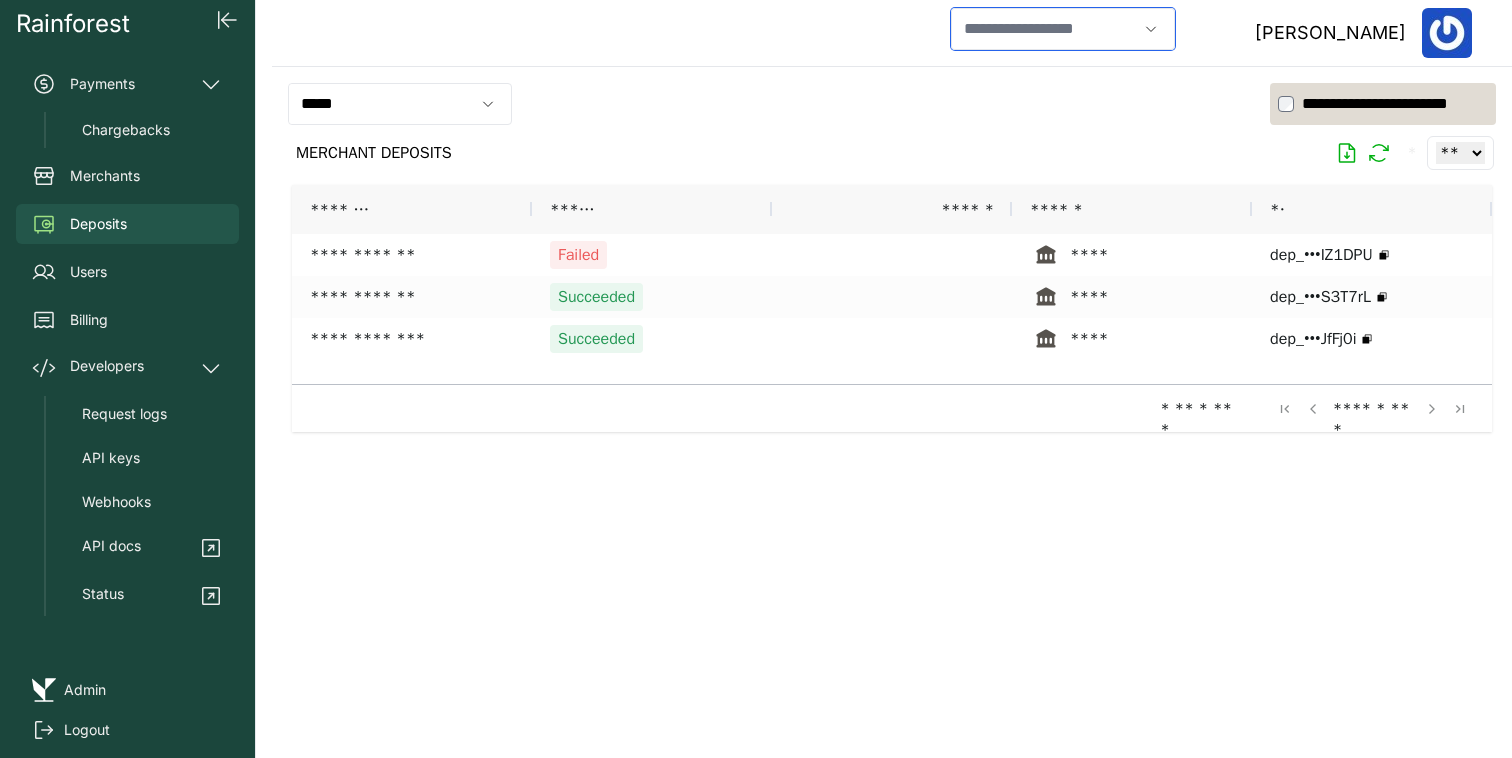 click at bounding box center [1044, 29] 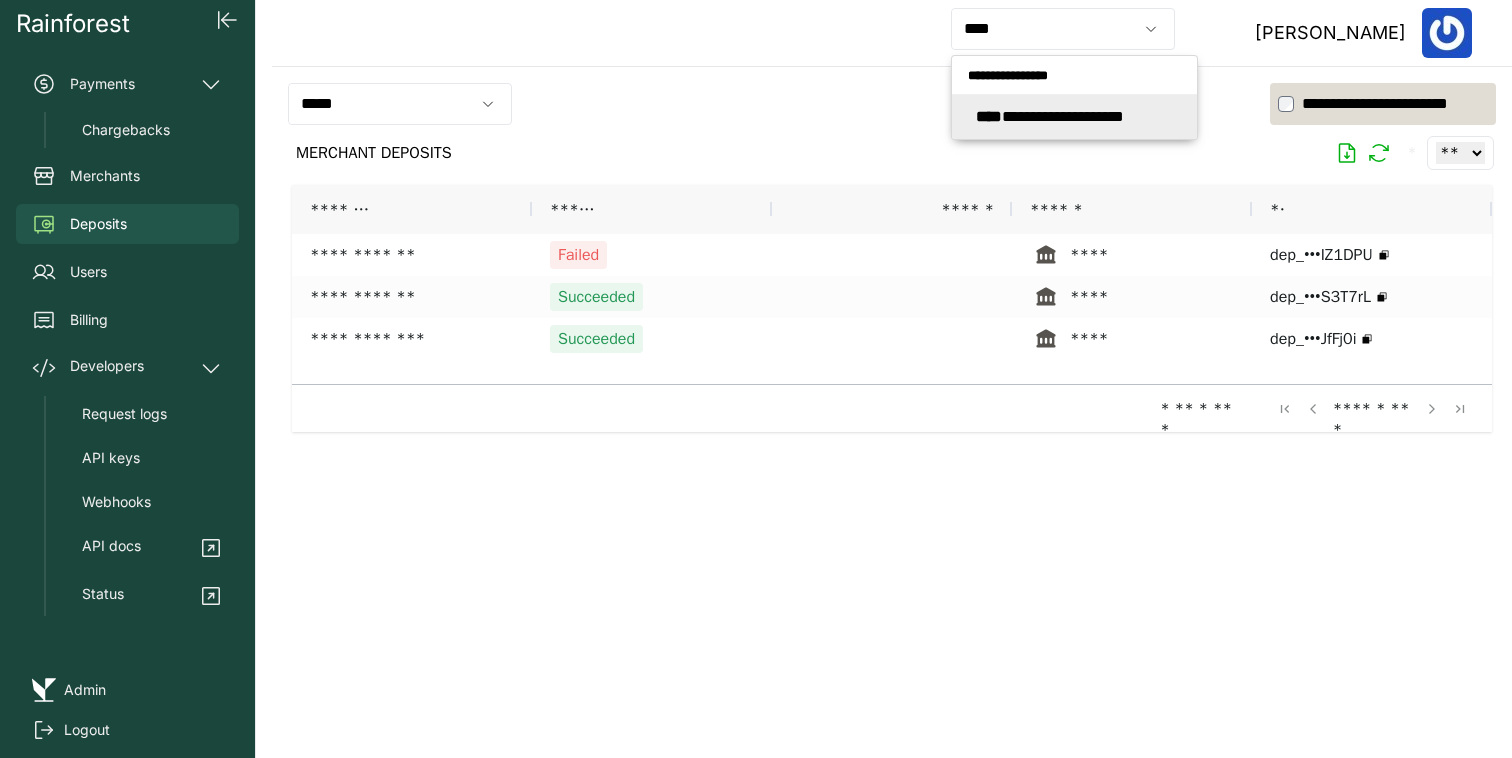 type on "**********" 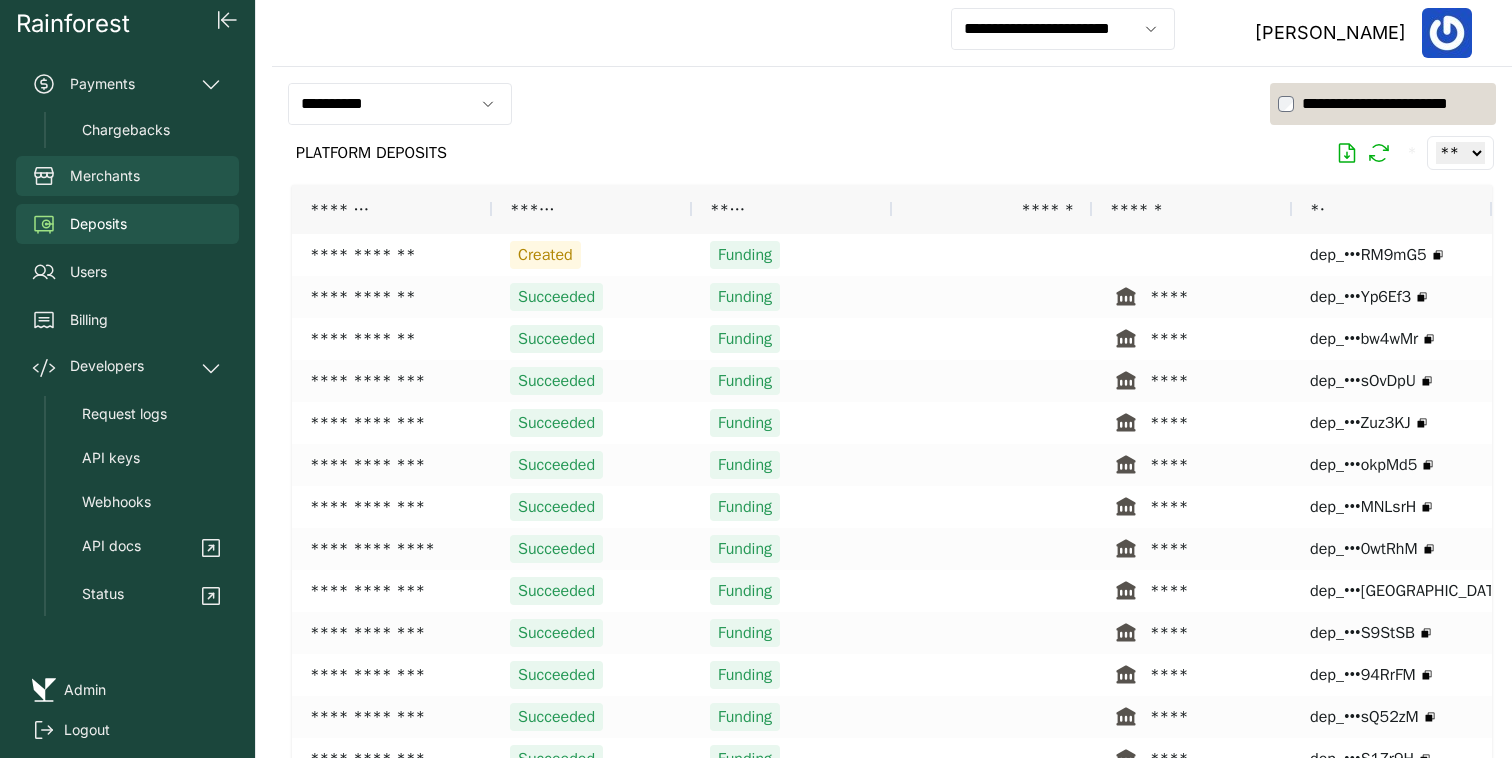 click on "Merchants" at bounding box center (127, 176) 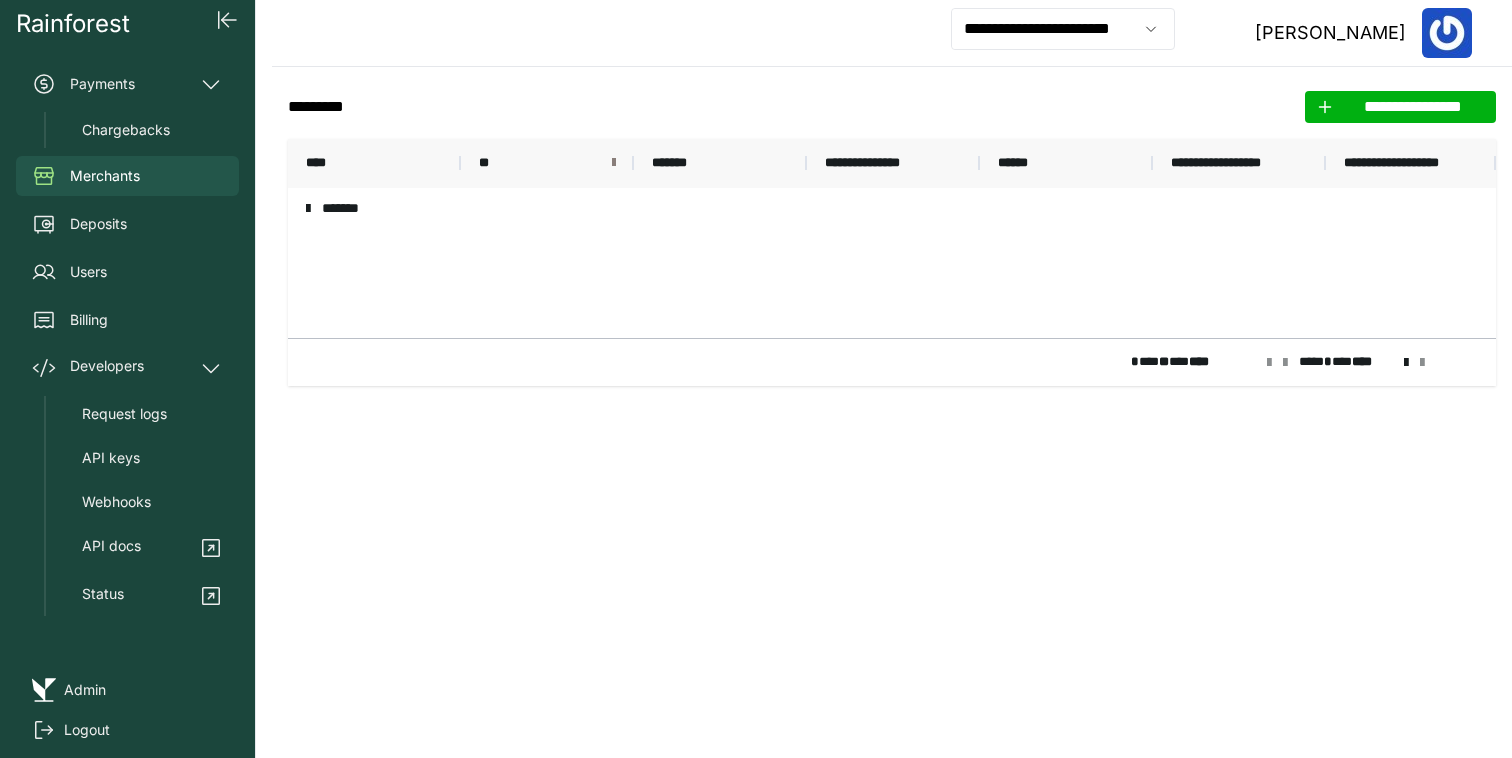 click at bounding box center [614, 163] 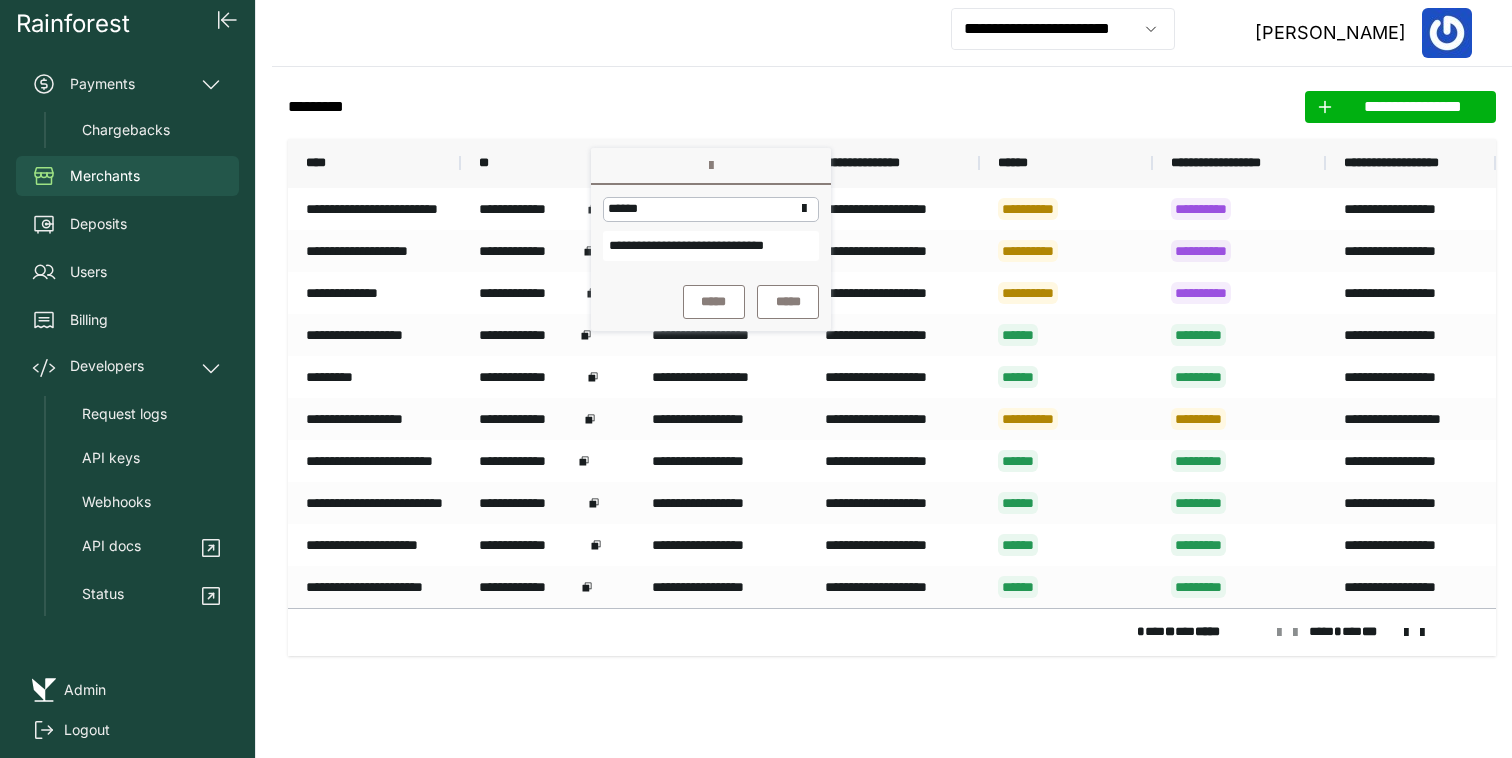 scroll, scrollTop: 0, scrollLeft: 43, axis: horizontal 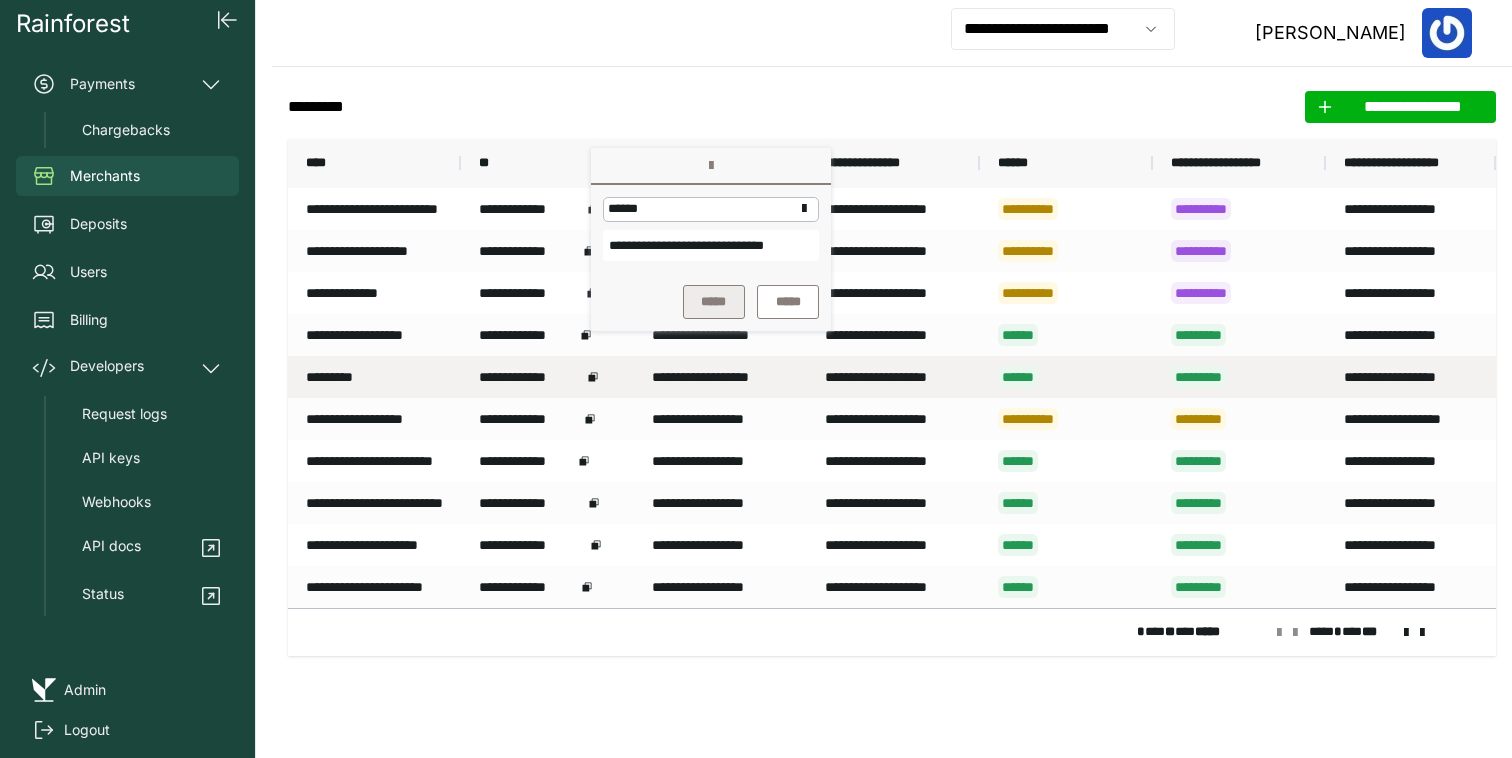type on "**********" 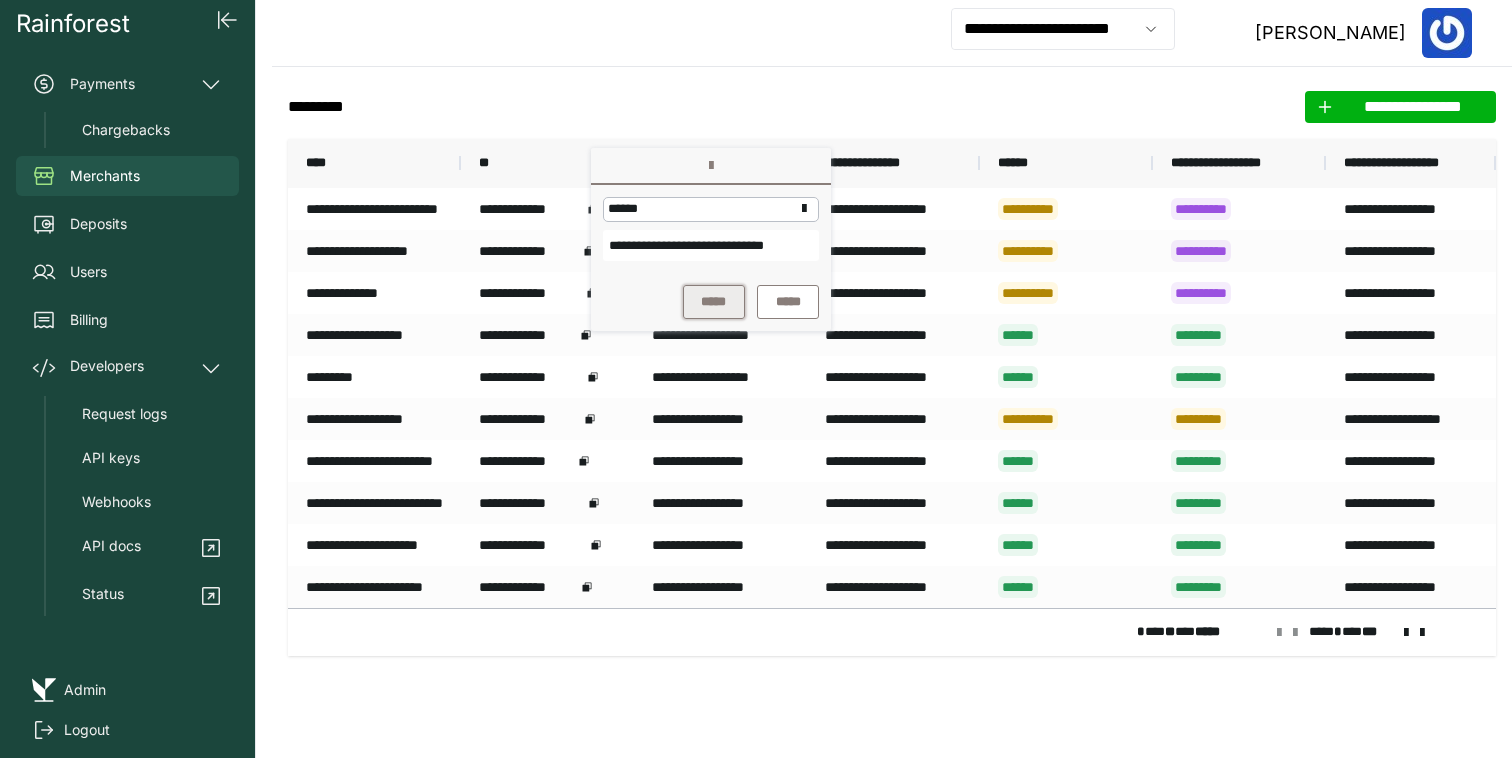 scroll, scrollTop: 0, scrollLeft: 0, axis: both 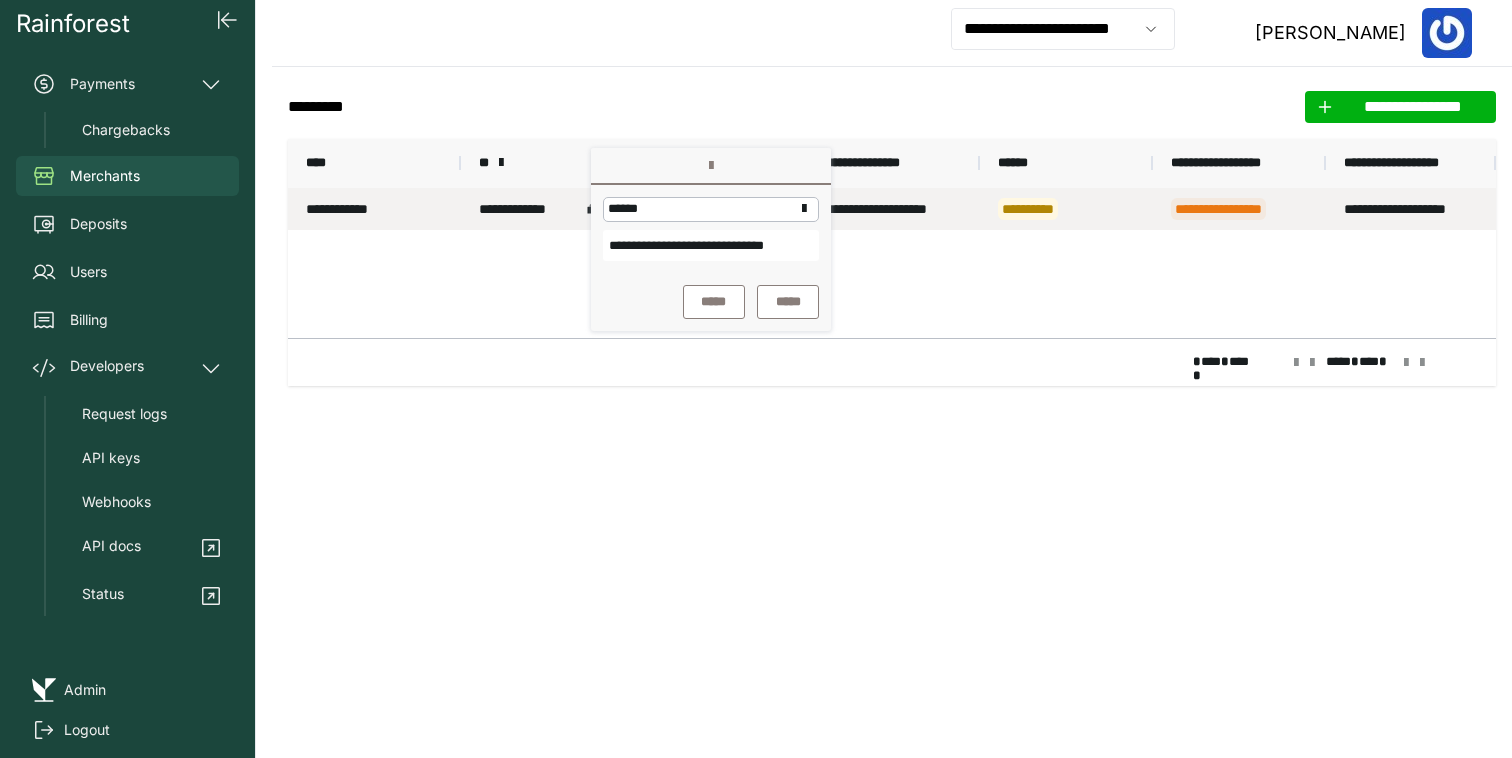 click on "**********" at bounding box center (374, 209) 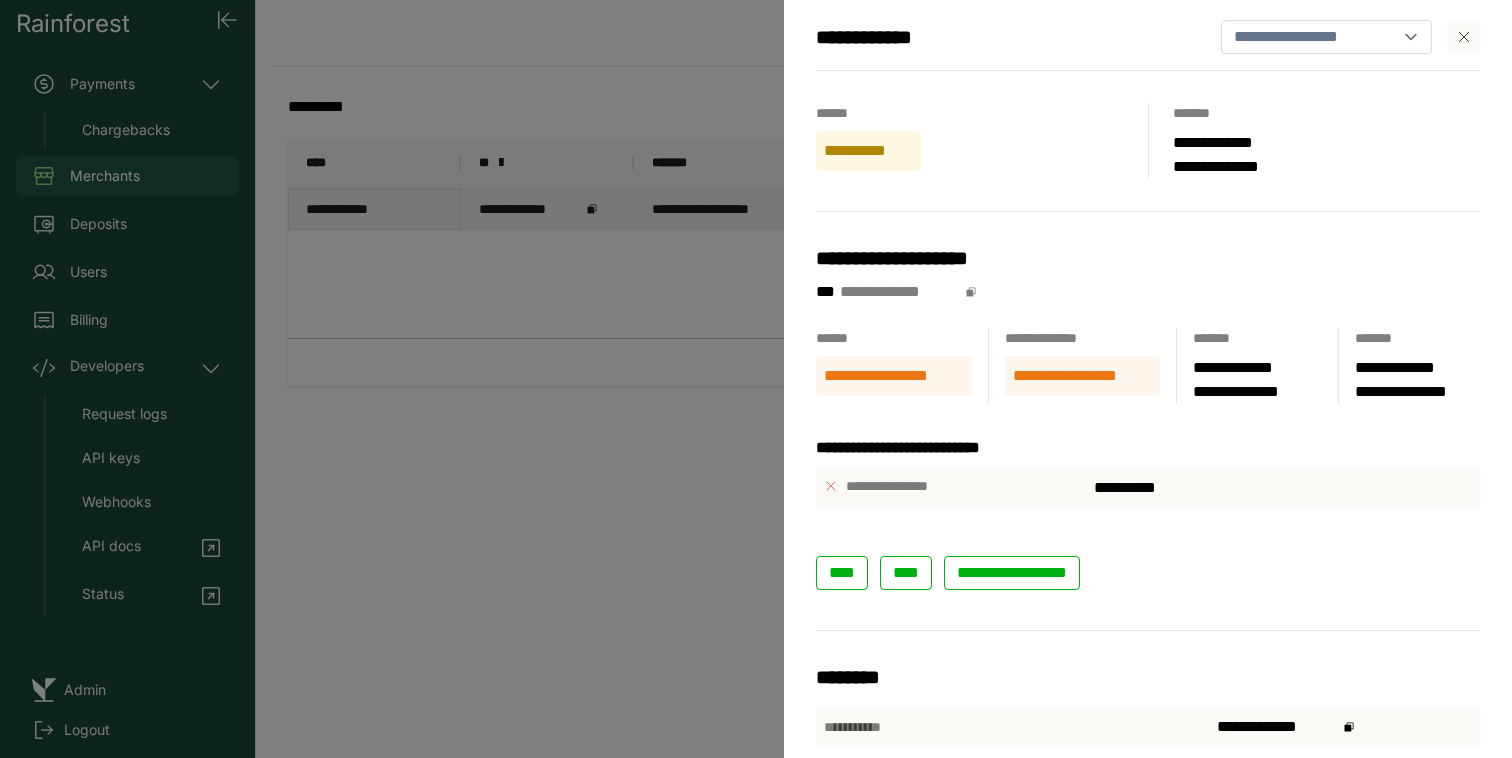 scroll, scrollTop: 0, scrollLeft: 0, axis: both 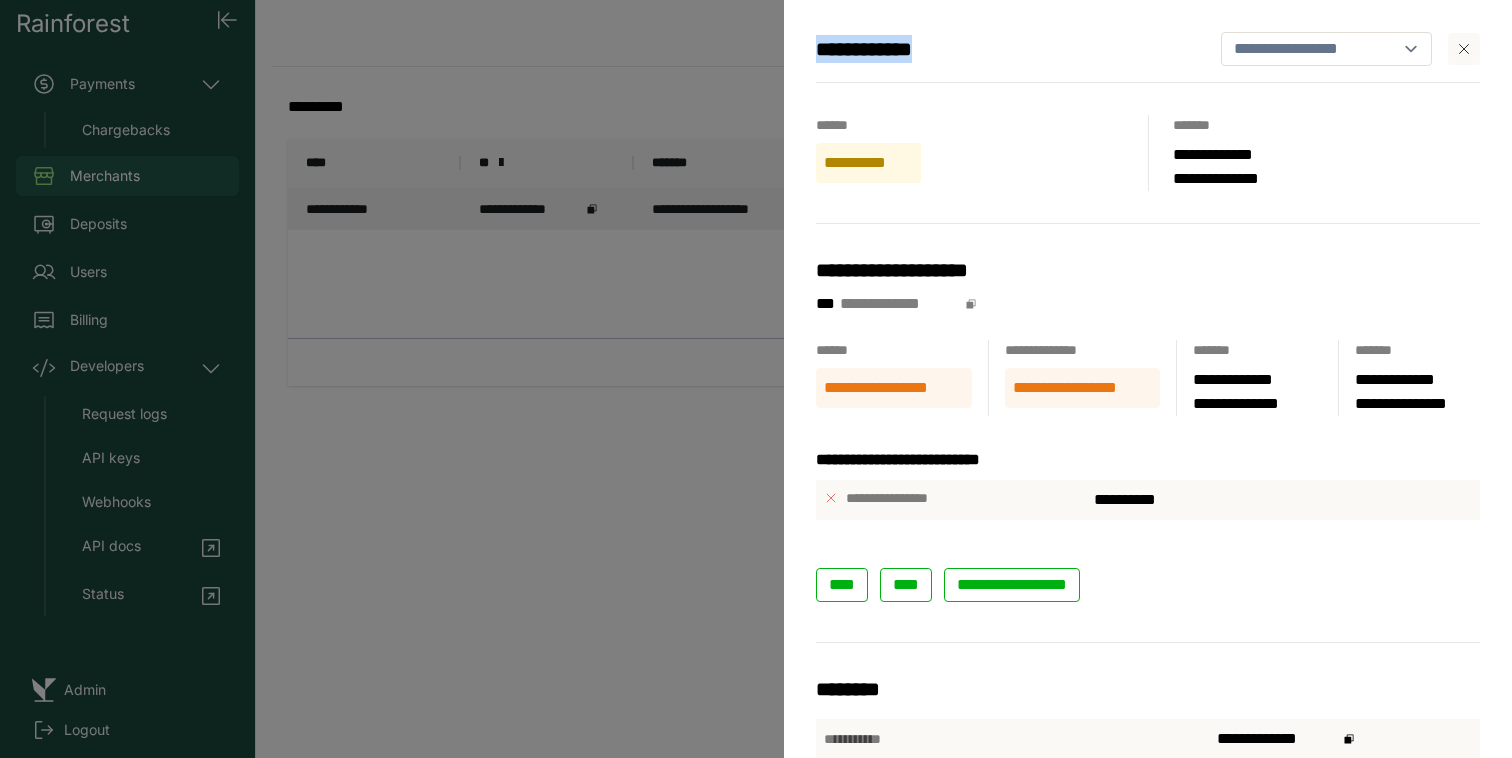 drag, startPoint x: 966, startPoint y: 47, endPoint x: 813, endPoint y: 50, distance: 153.0294 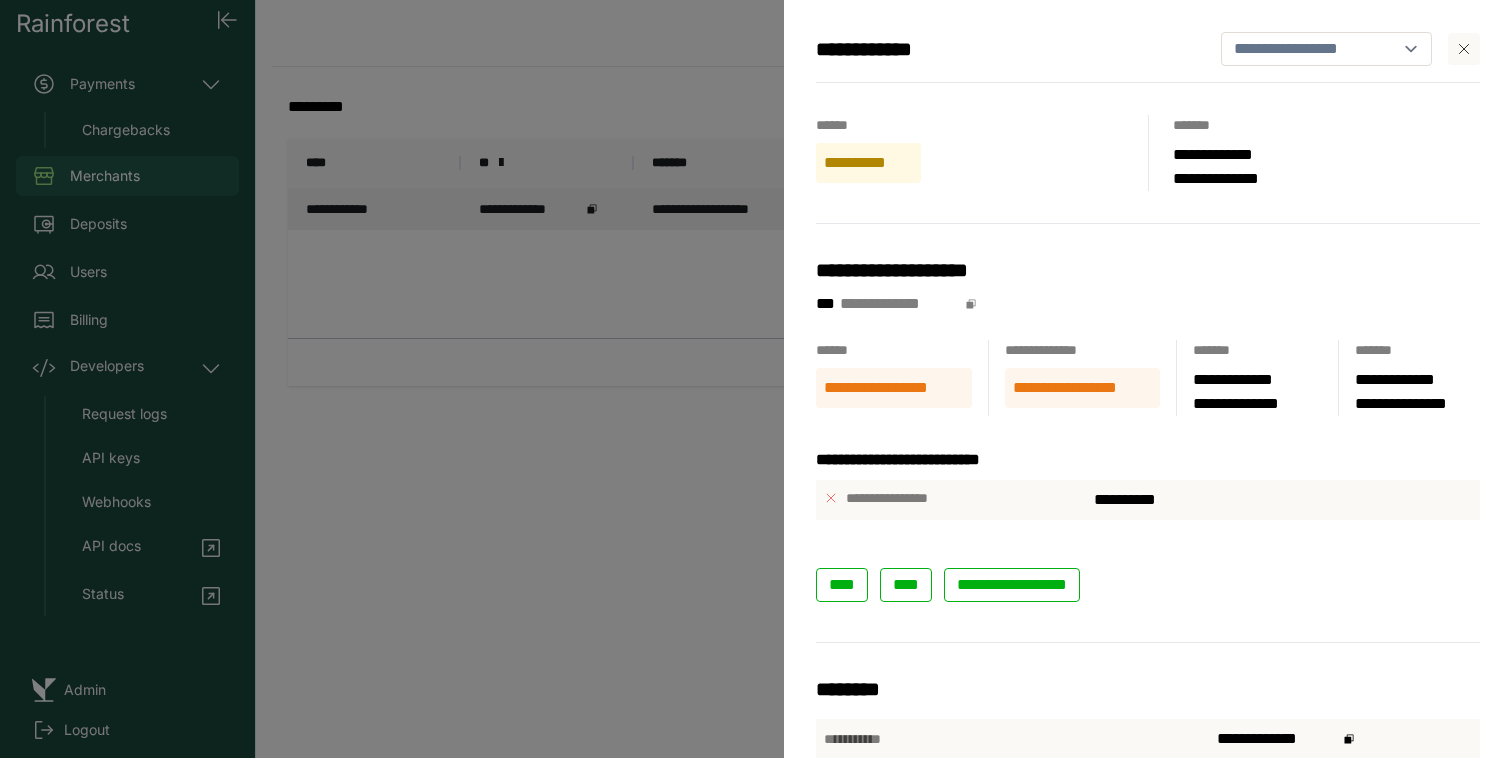 click on "**********" at bounding box center (756, 379) 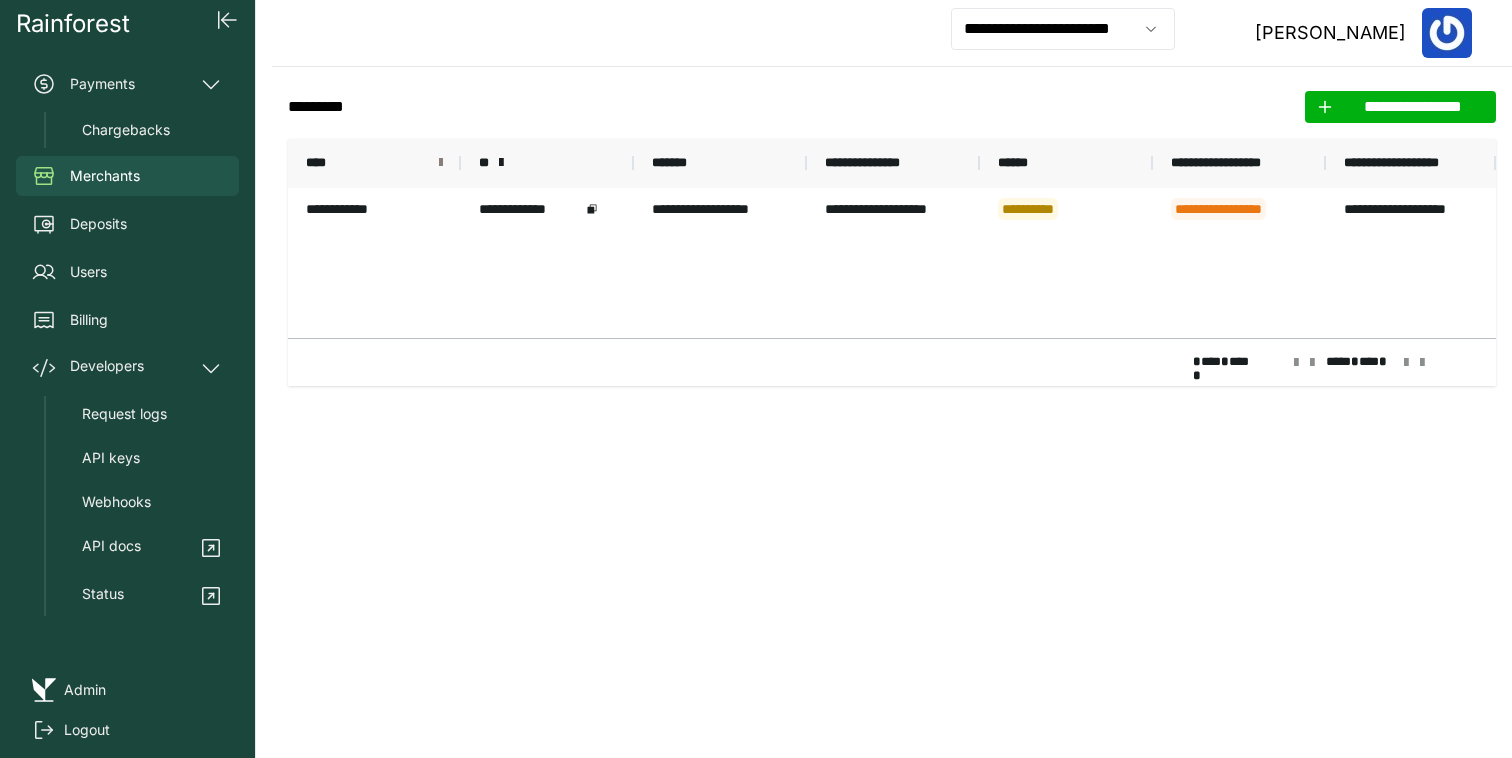 click at bounding box center (441, 163) 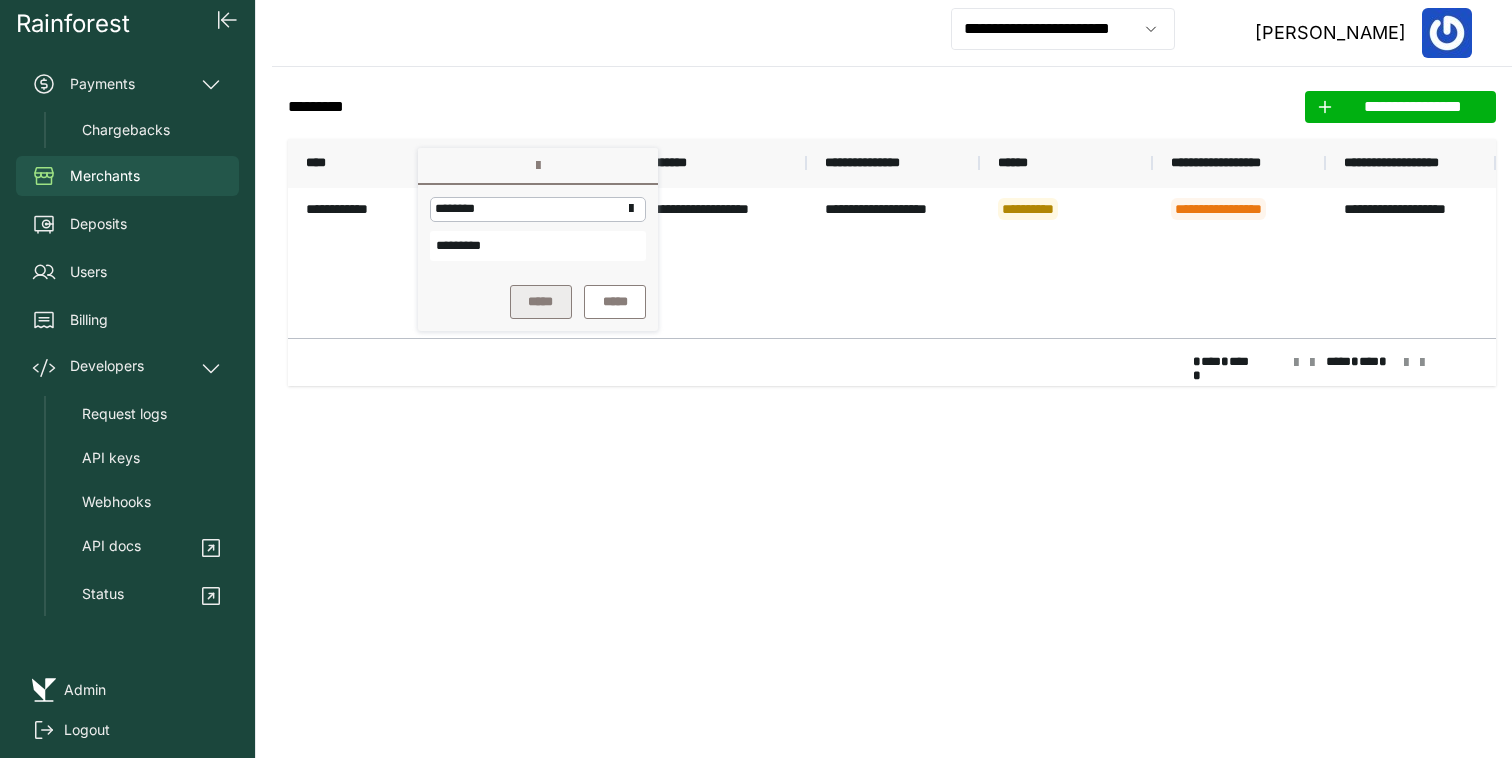 type on "*********" 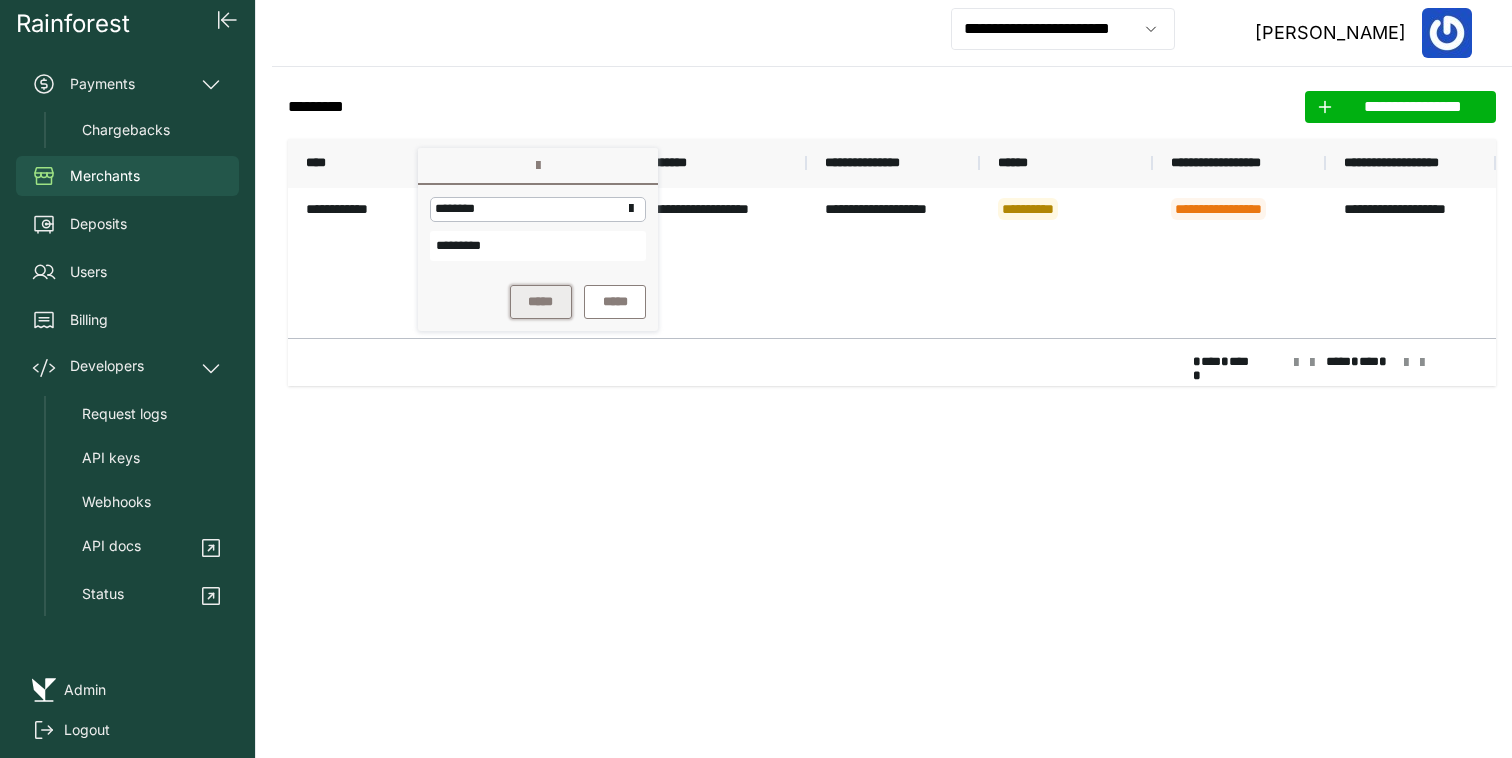click on "*****" at bounding box center (541, 302) 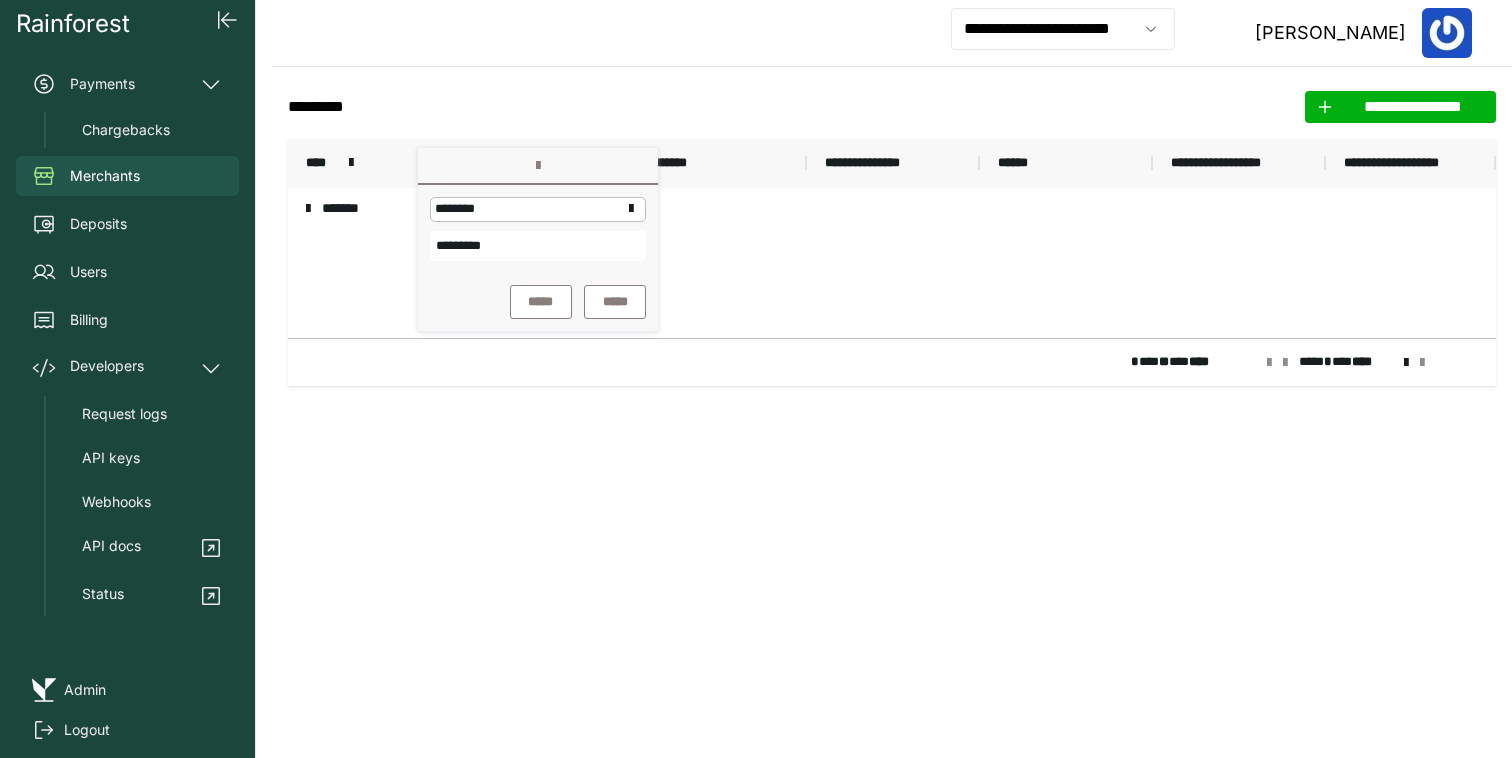 click on "**********" at bounding box center (892, 33) 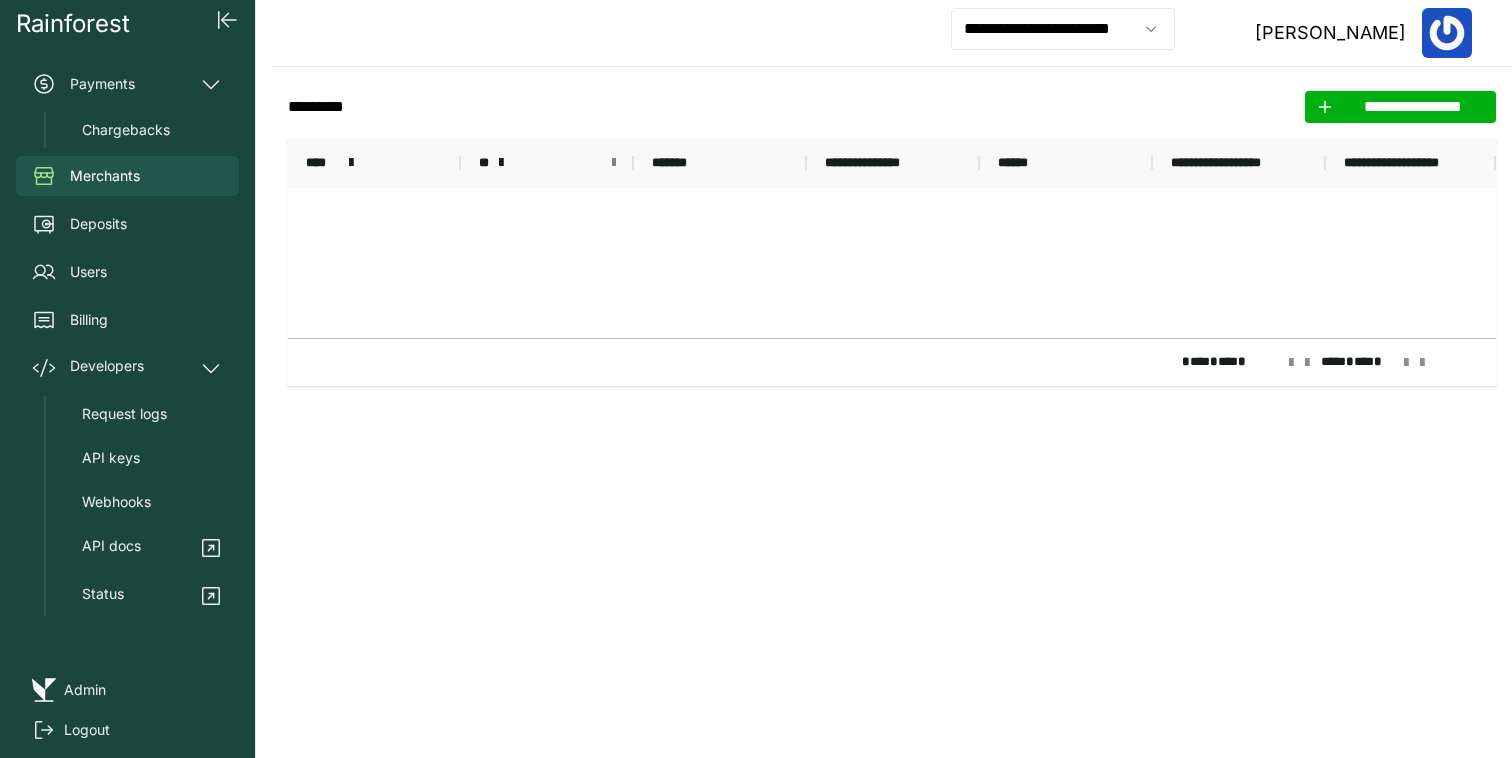 click at bounding box center [614, 163] 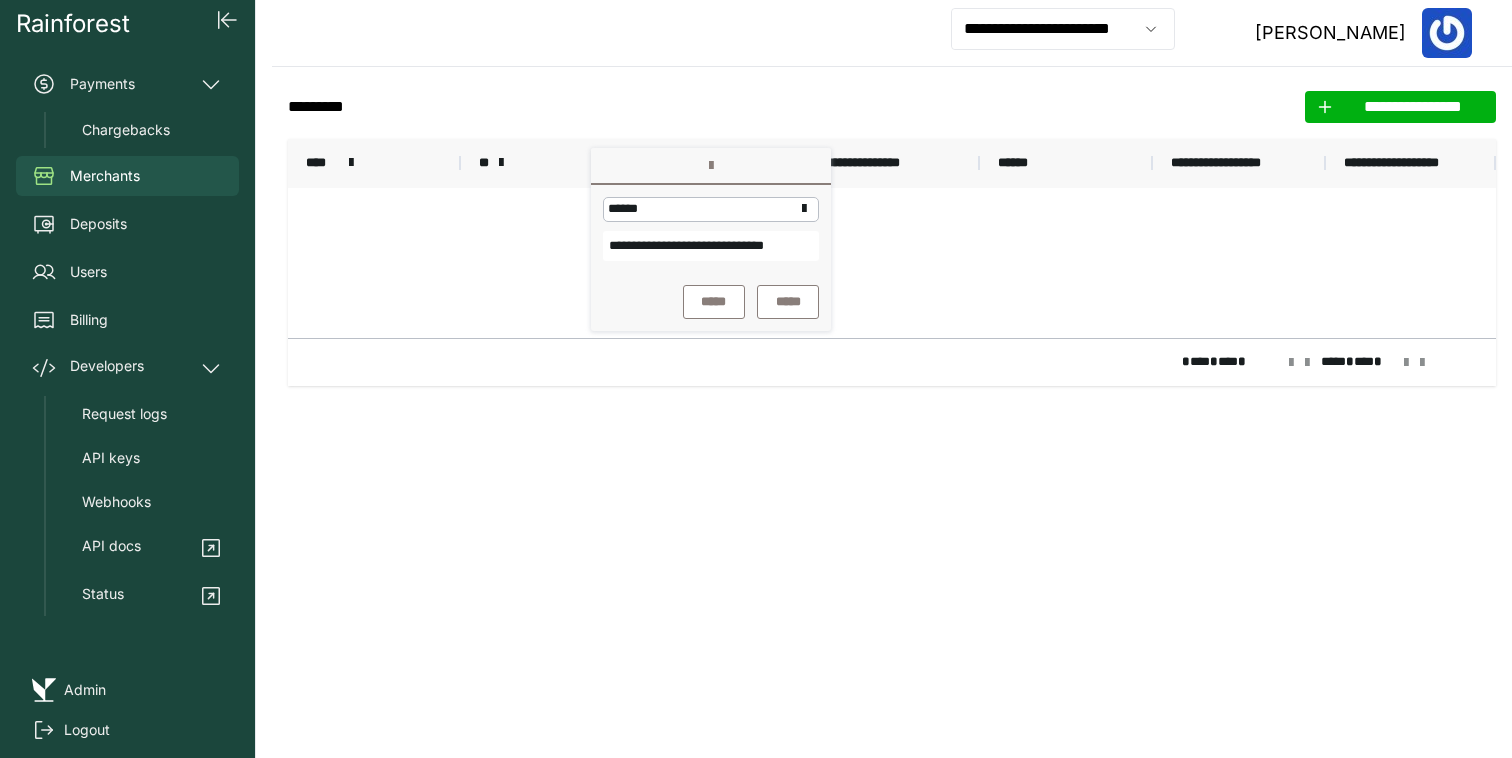 scroll, scrollTop: 0, scrollLeft: 44, axis: horizontal 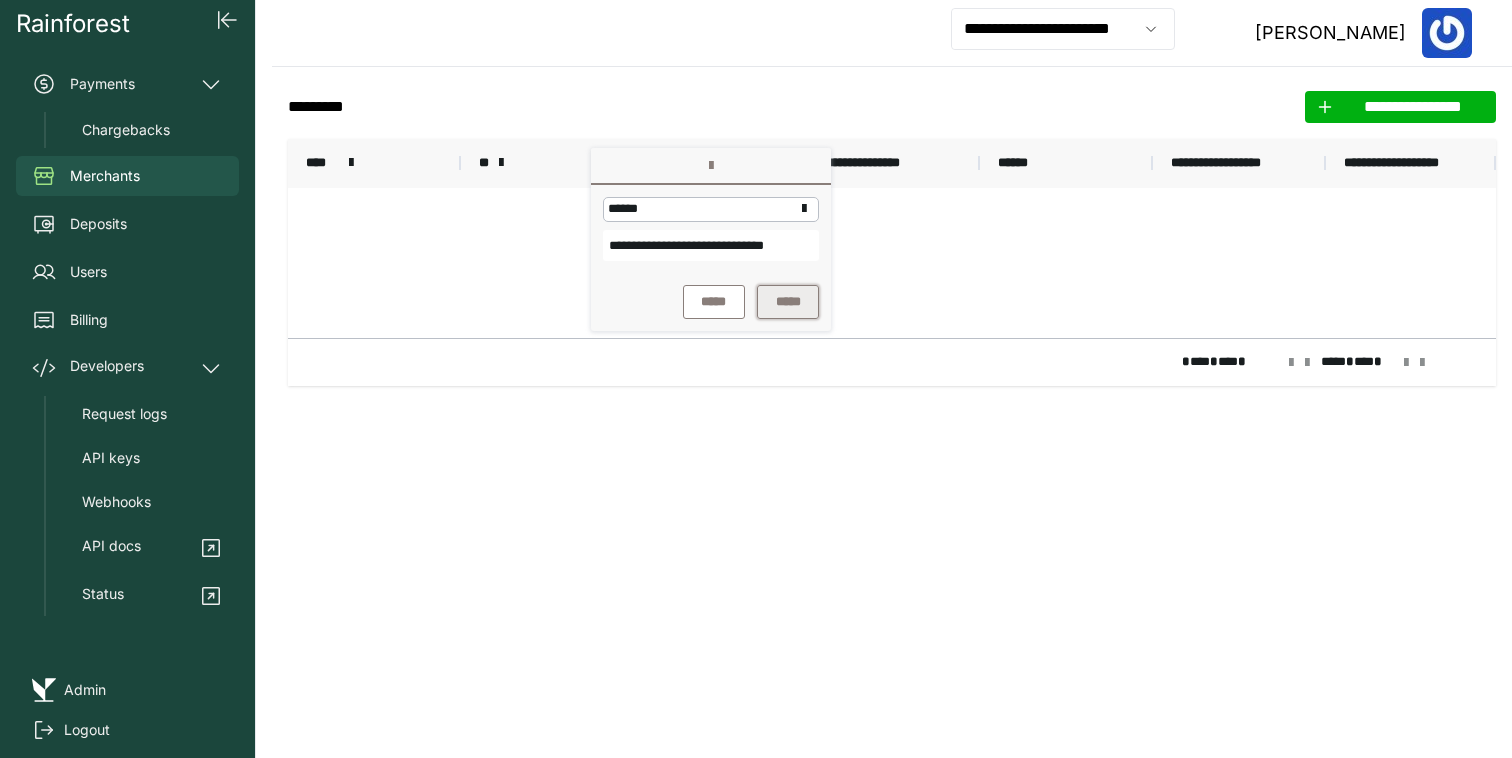 click on "*****" at bounding box center (788, 302) 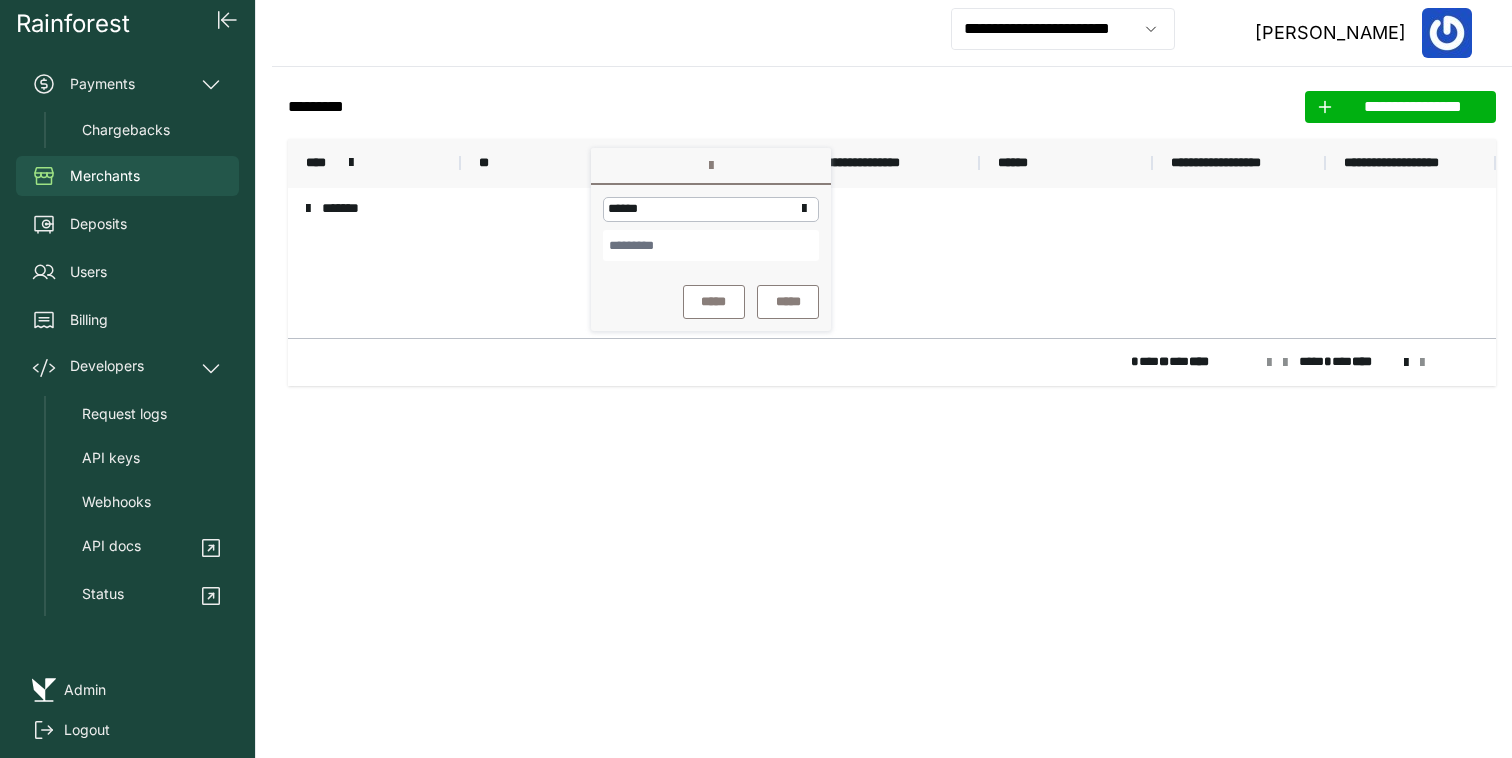 click on "**********" 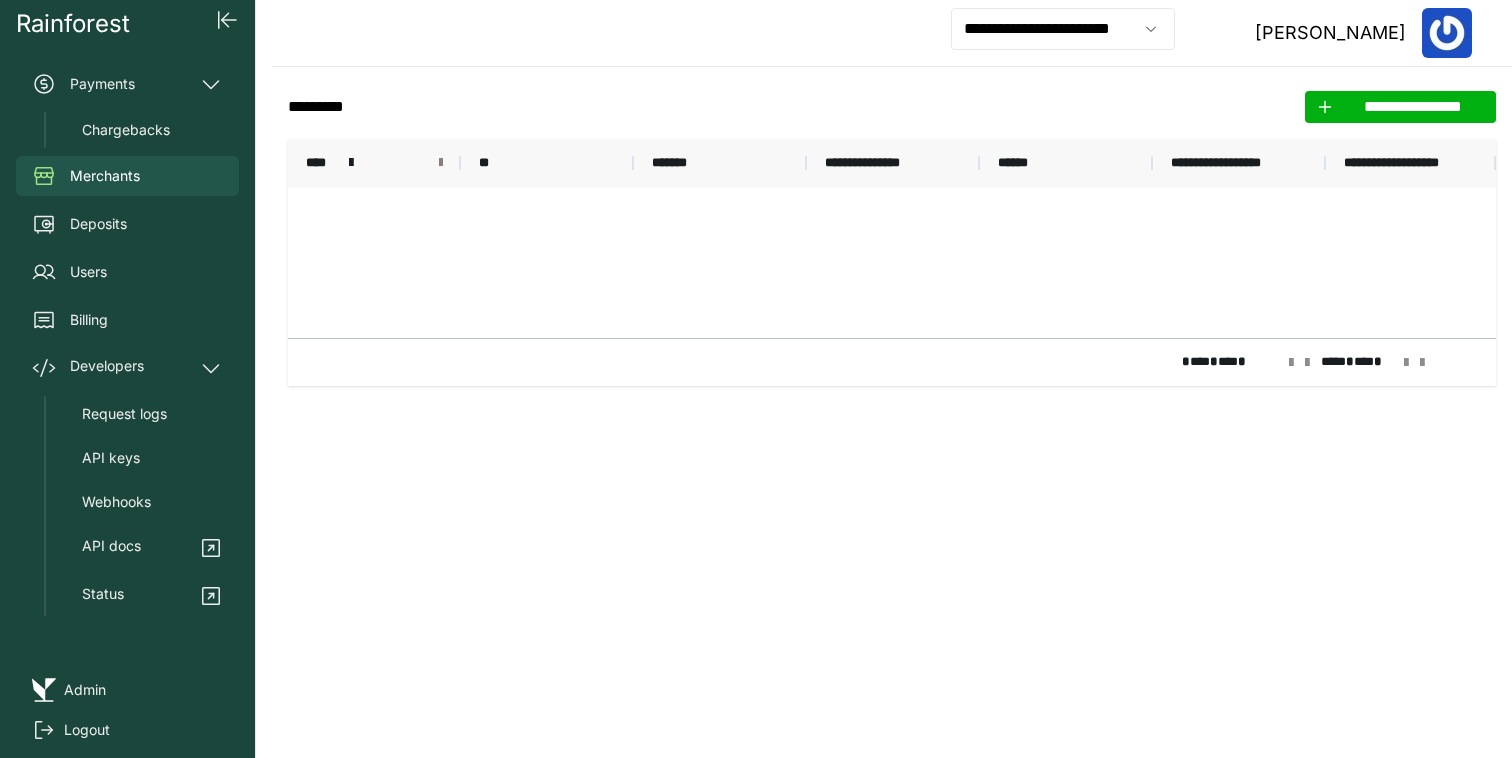 click at bounding box center (441, 163) 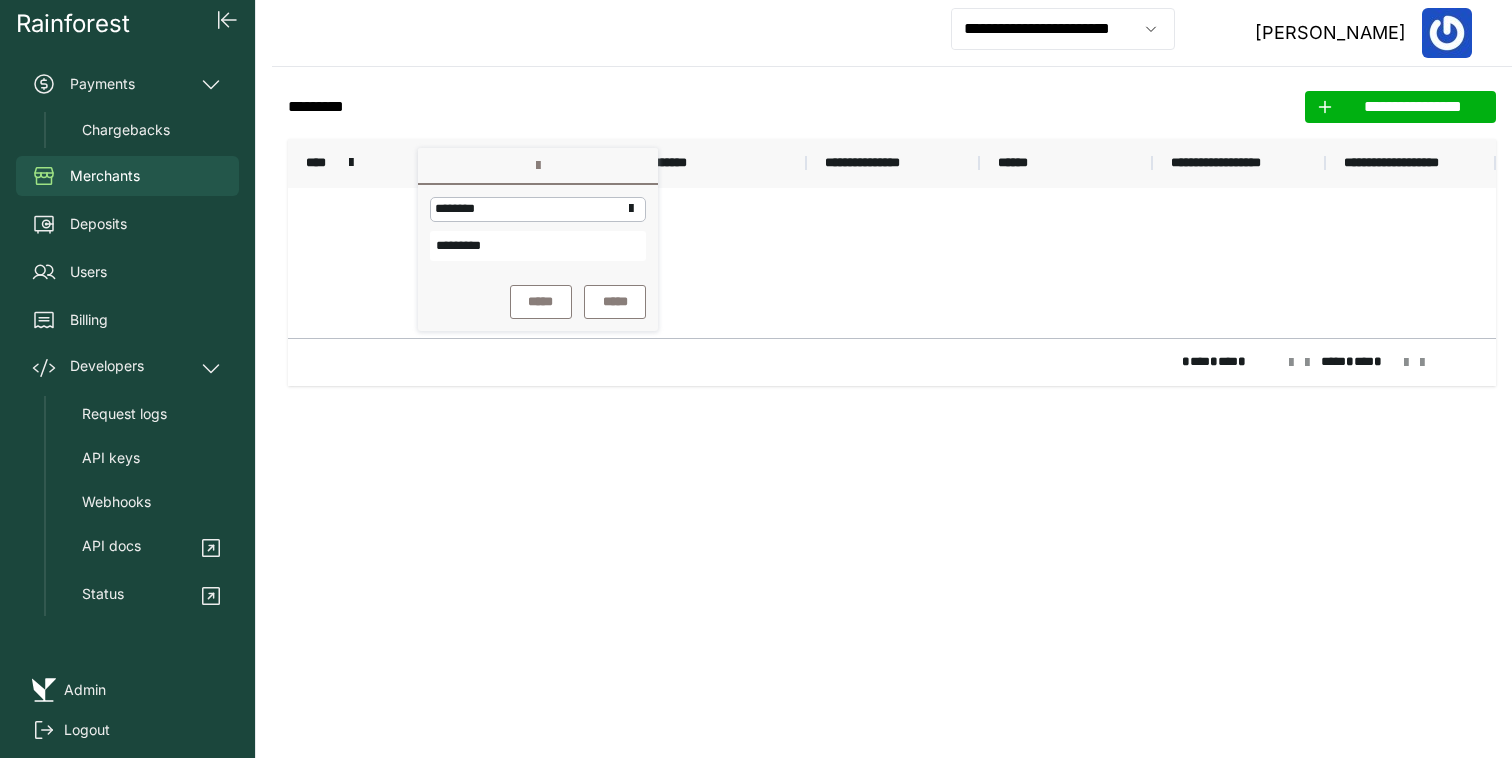 click on "*********" at bounding box center (538, 246) 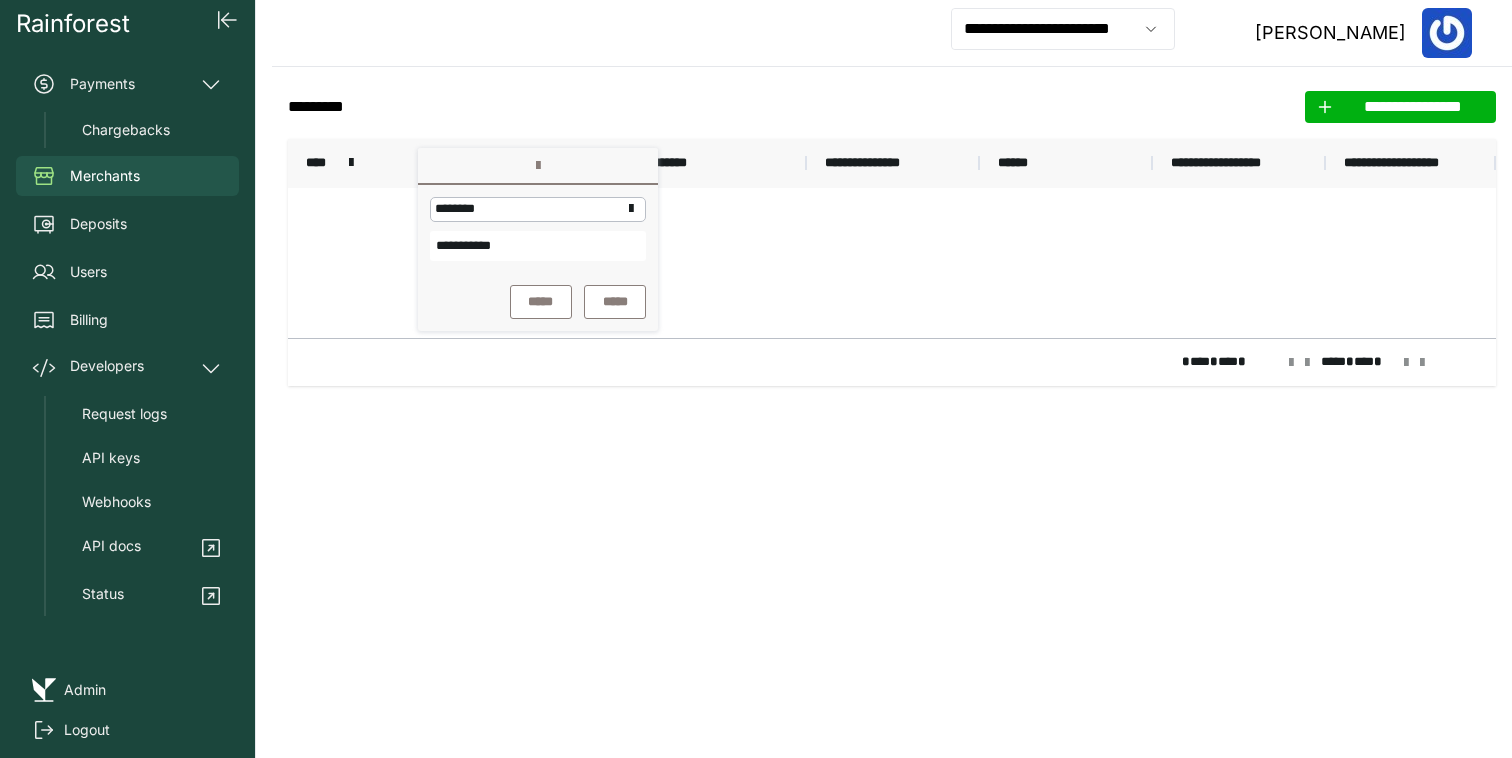 click on "*****" at bounding box center [541, 302] 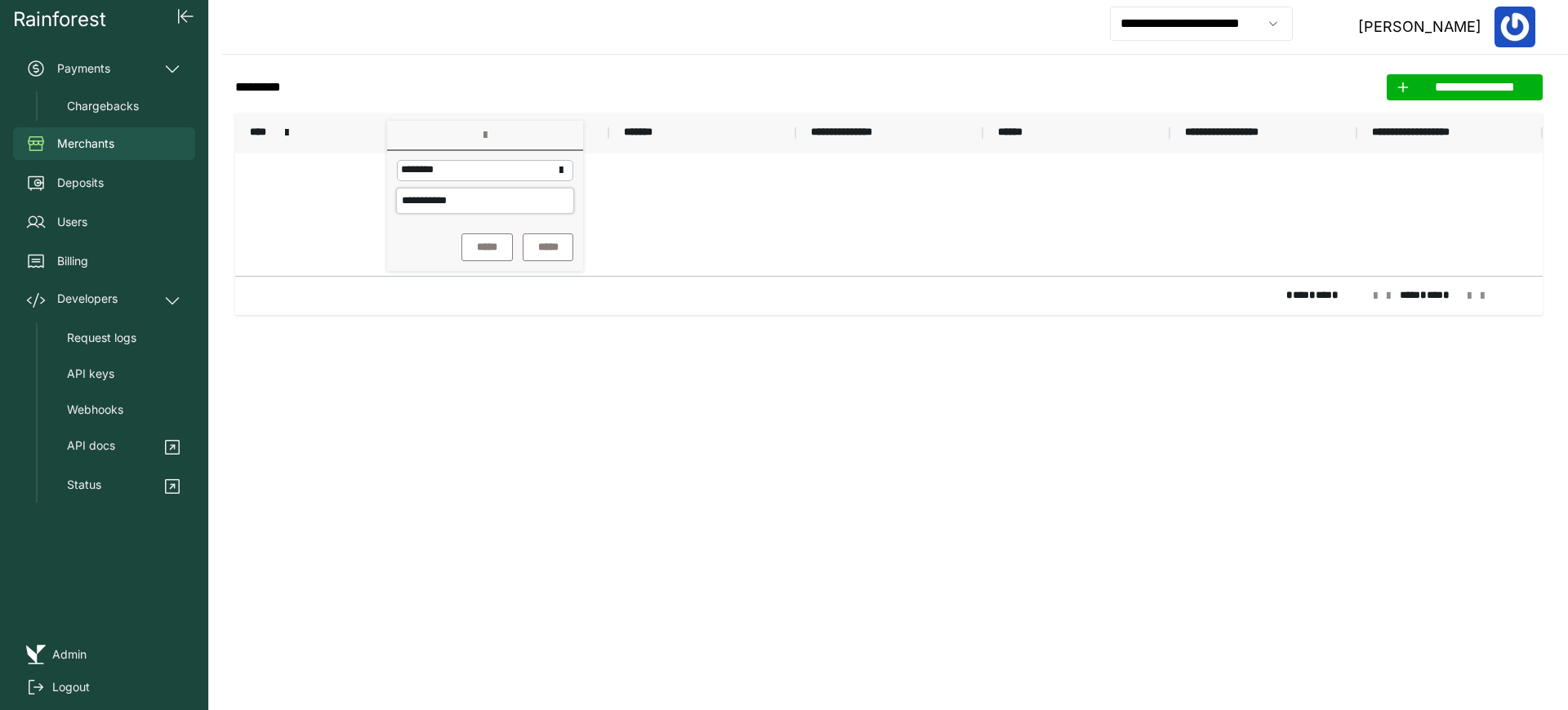 click on "**********" at bounding box center (485, 201) 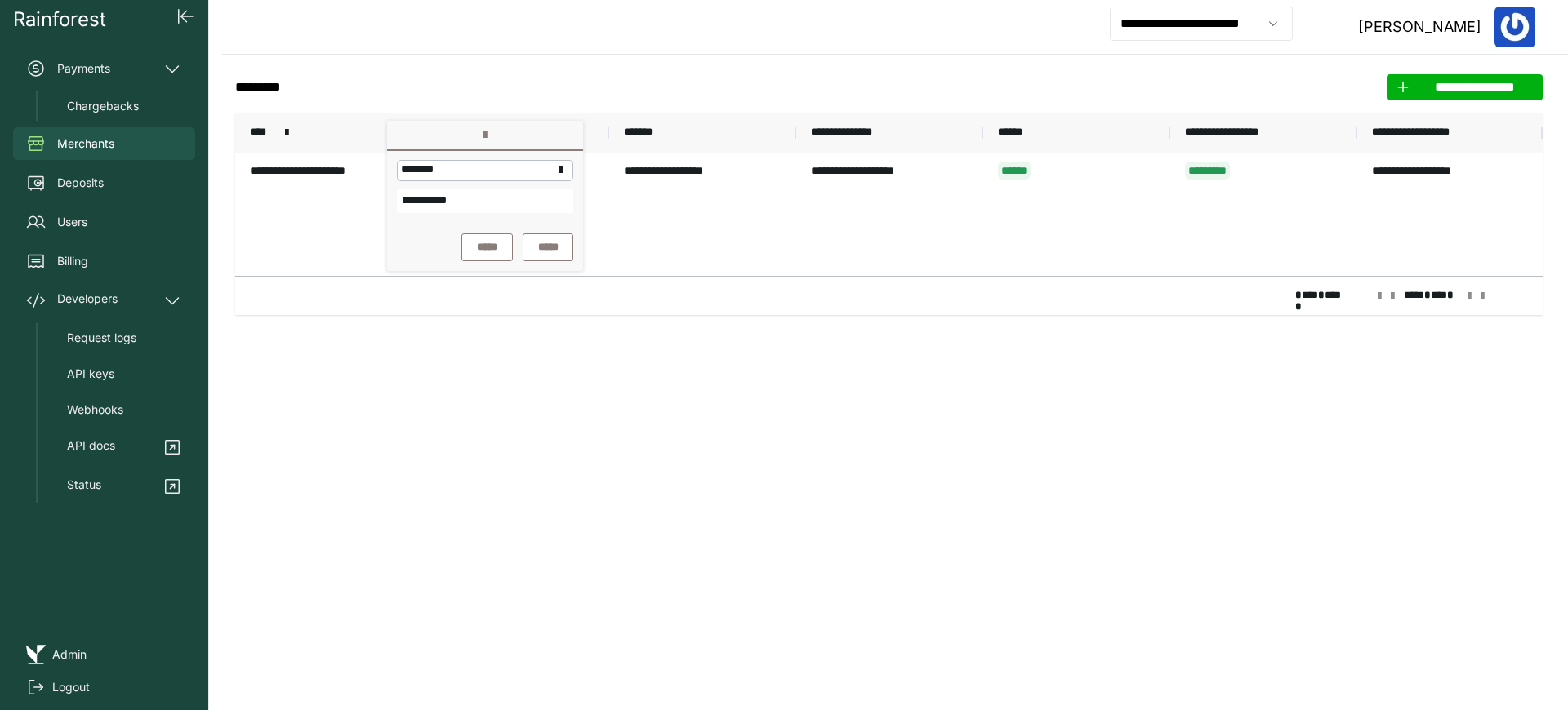click on "**********" 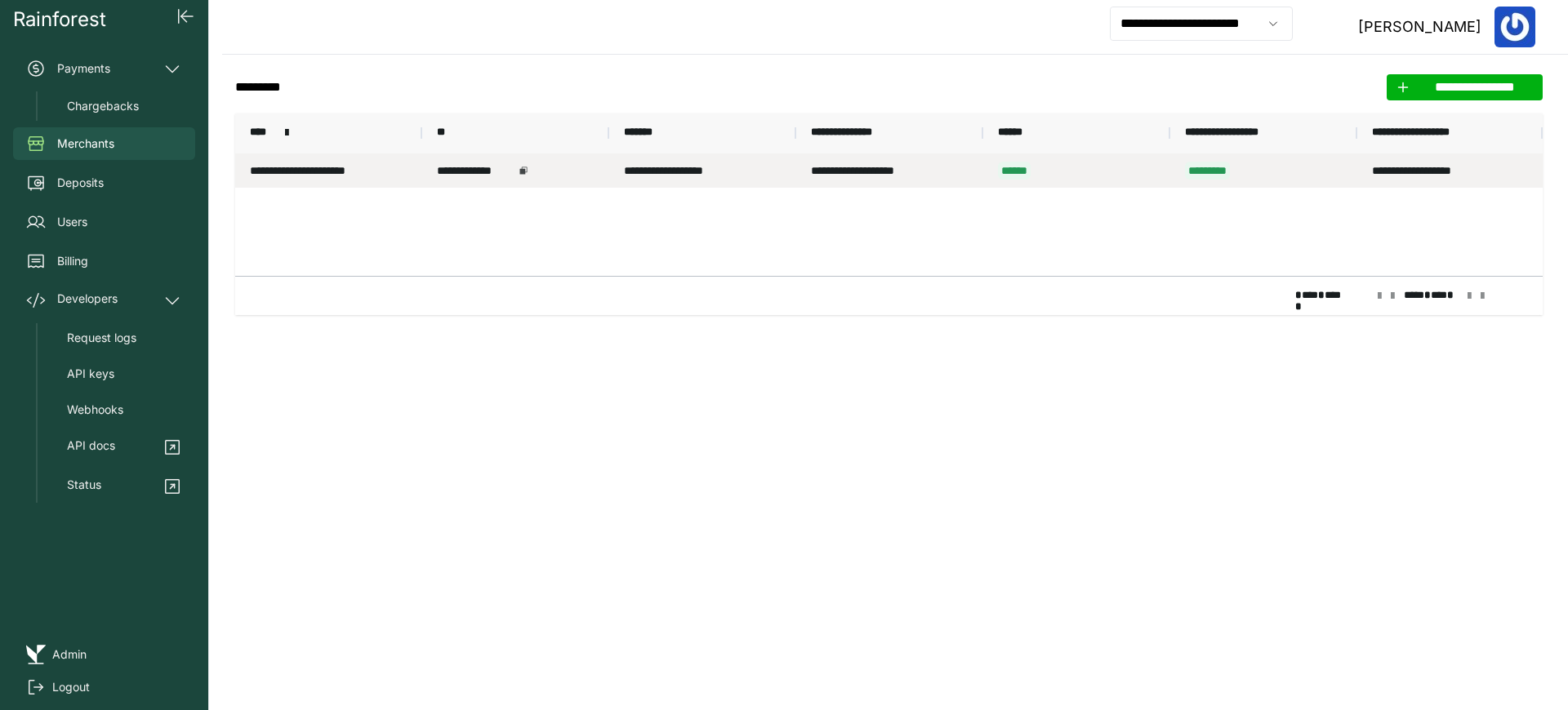 click 